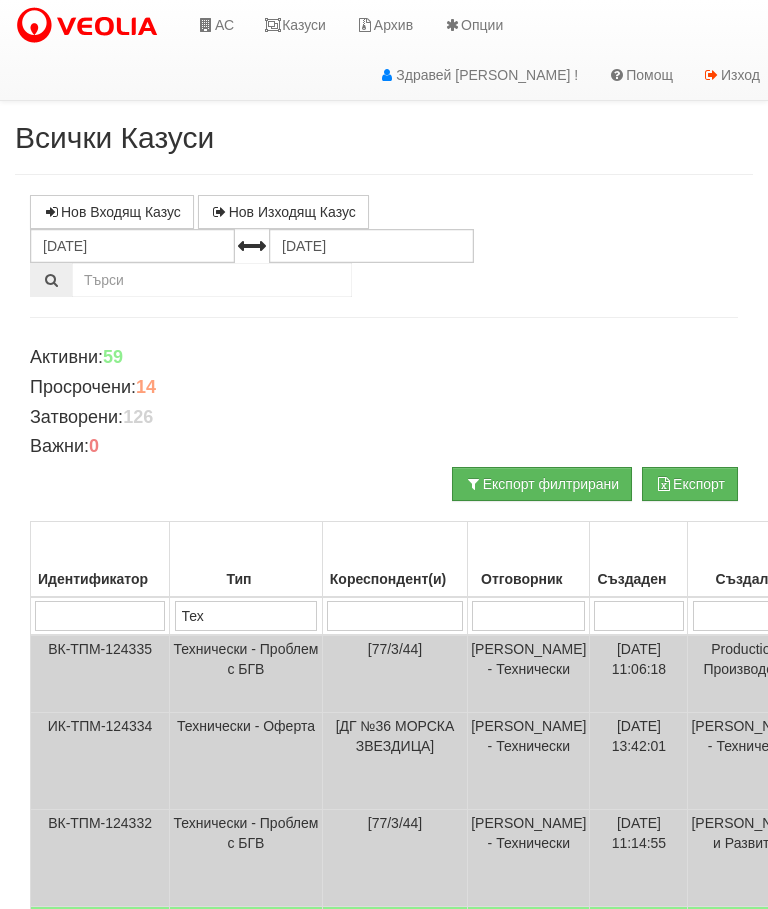 select on "3" 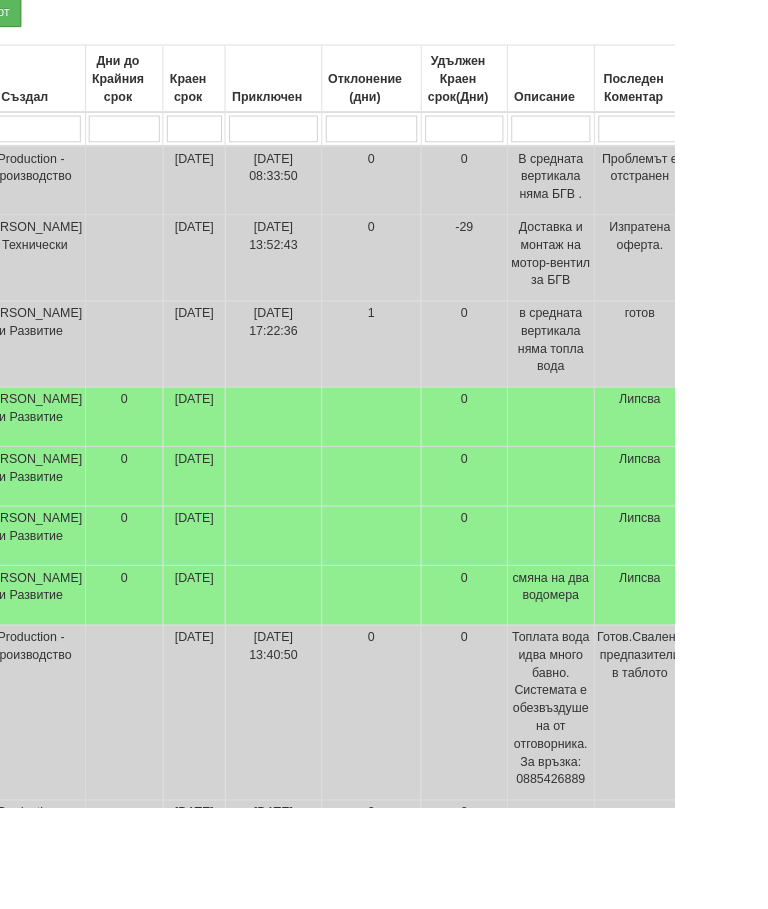 scroll, scrollTop: 471, scrollLeft: 705, axis: both 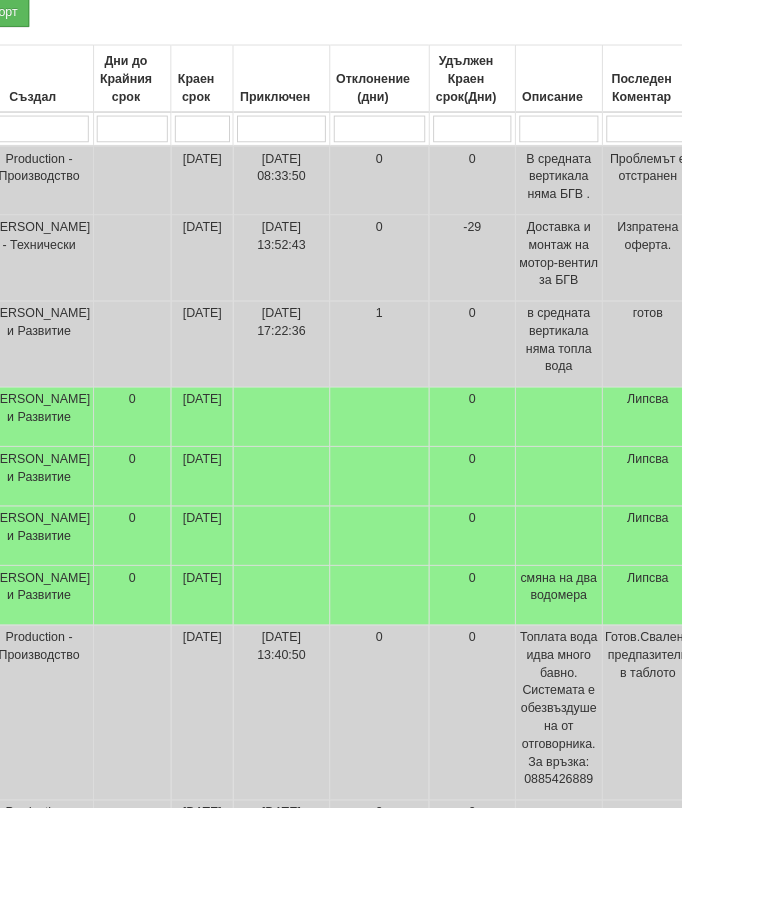 click at bounding box center (730, 145) 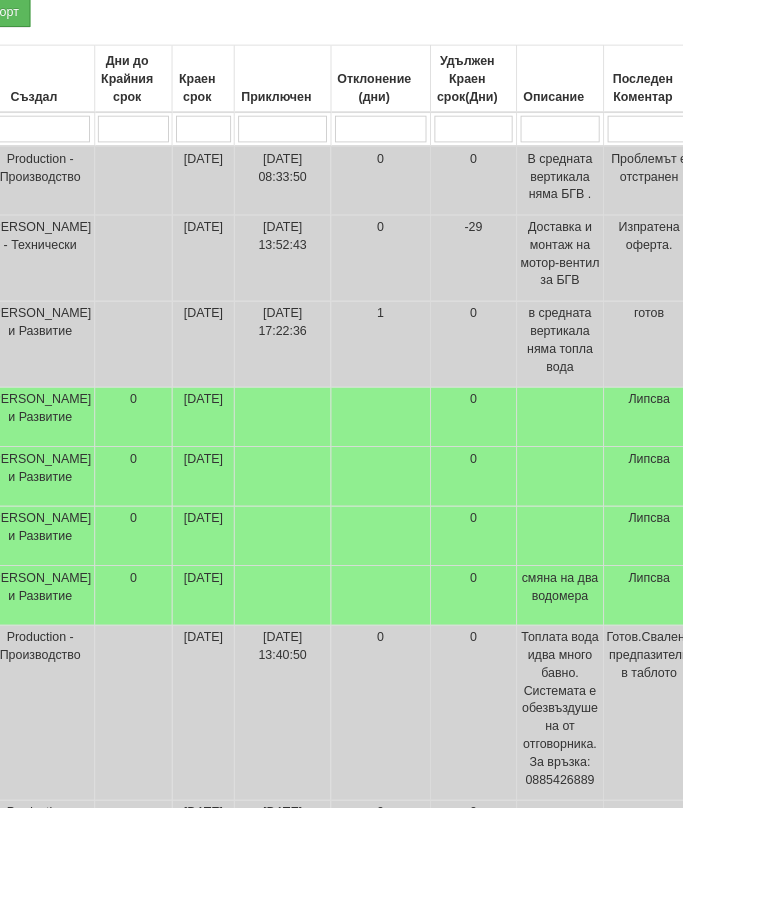 type on "2" 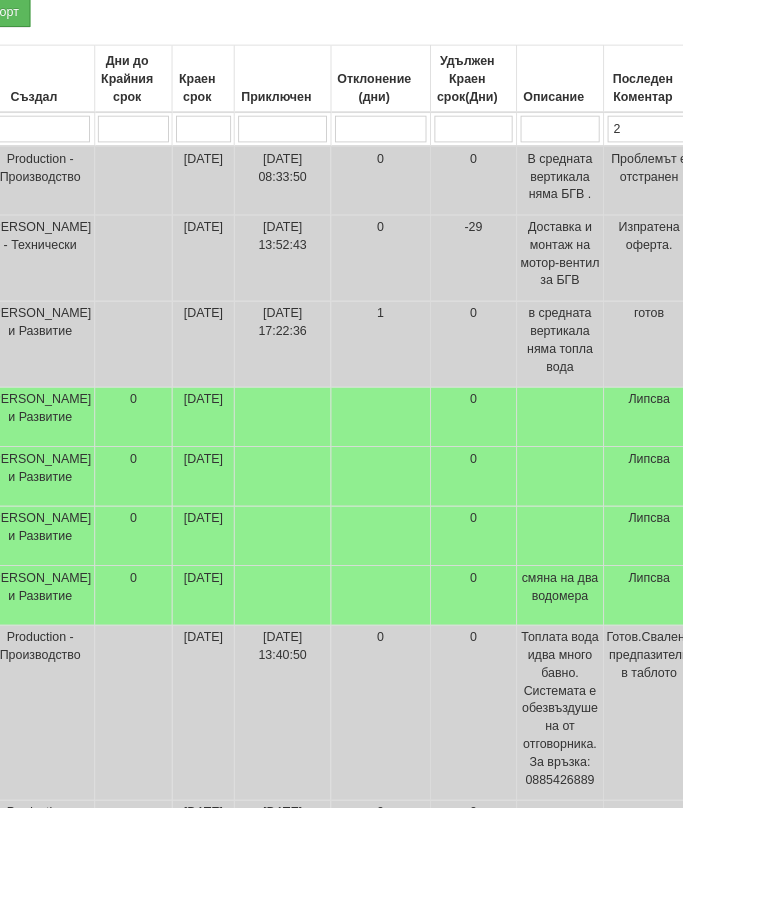 type on "2" 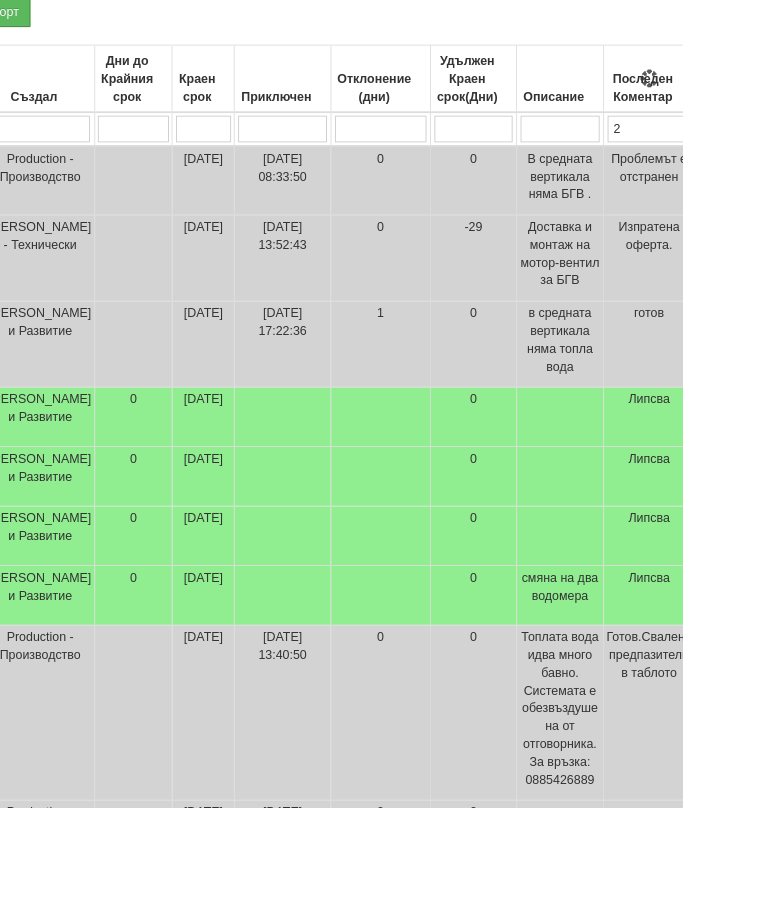 type on "21" 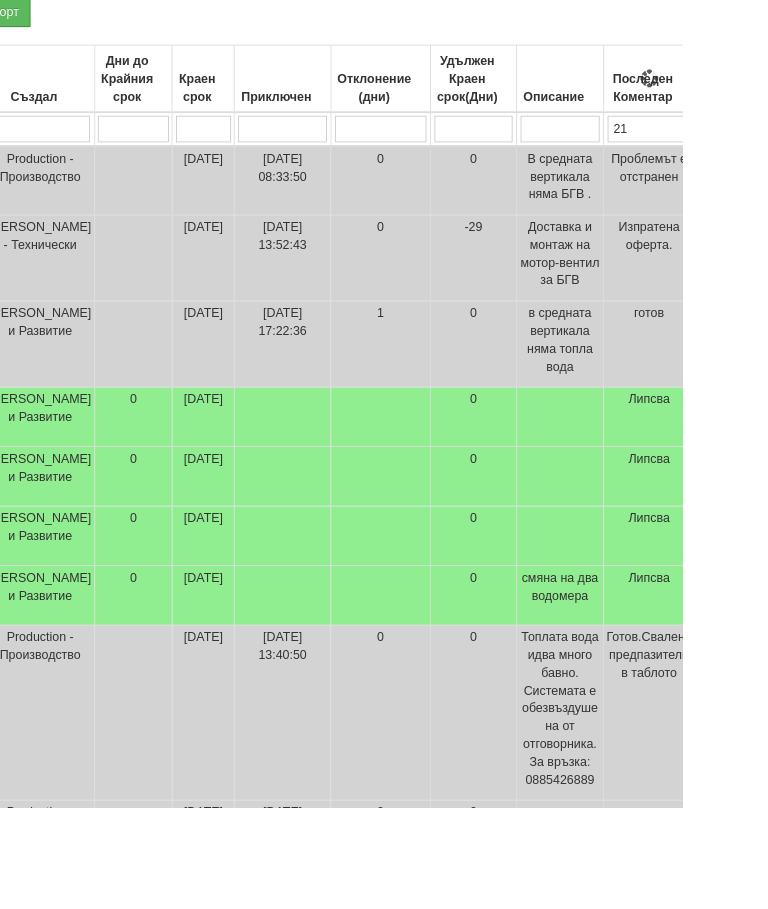 select on "1" 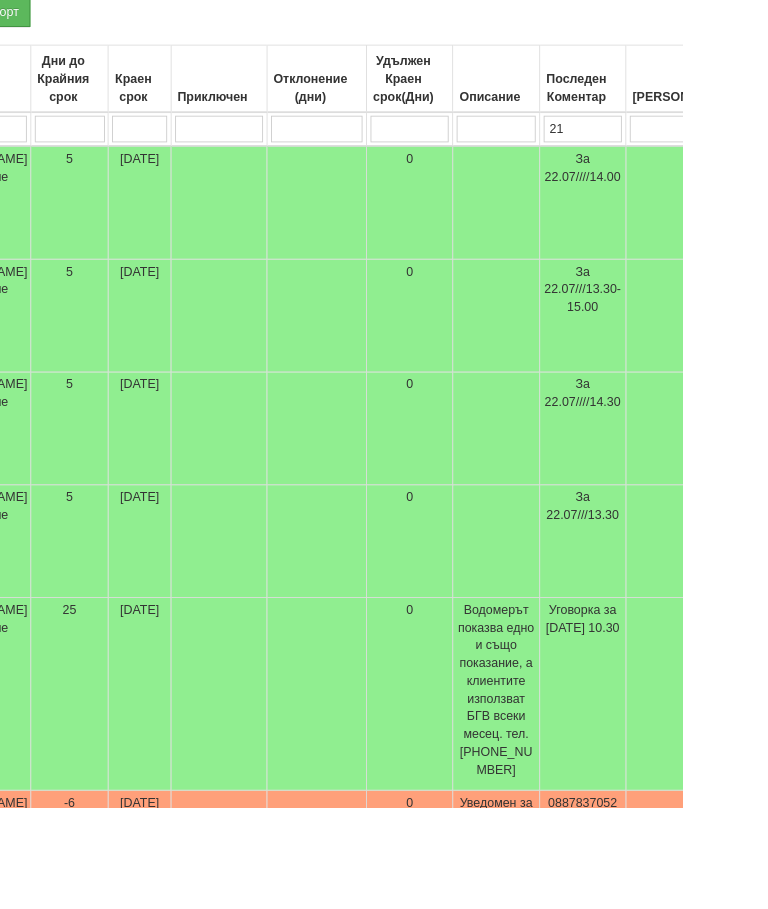 type on "21" 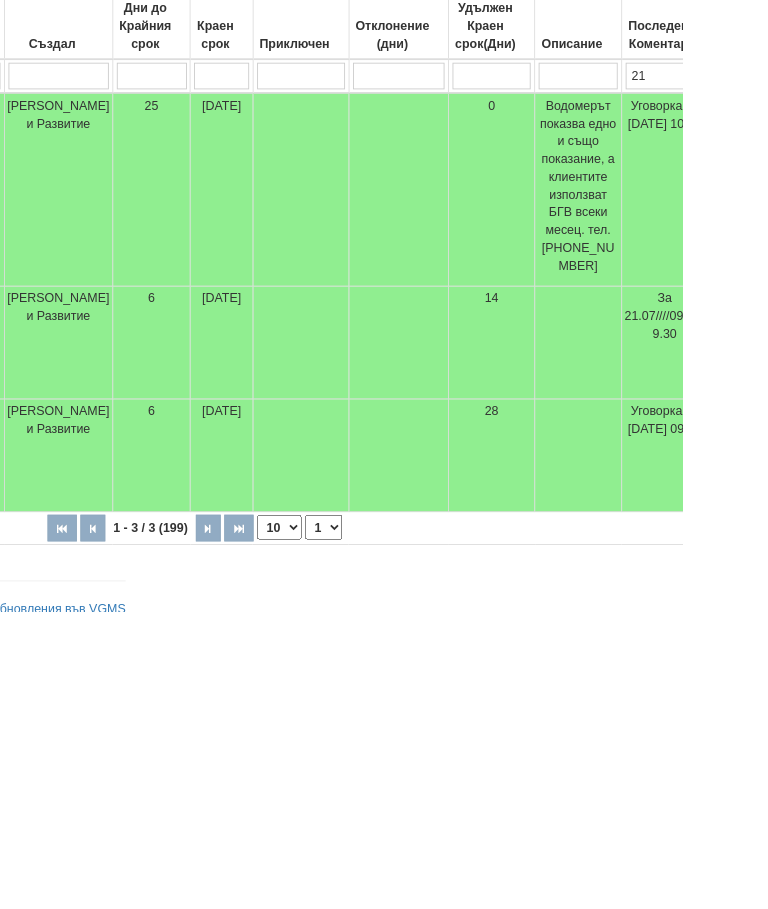 scroll, scrollTop: 309, scrollLeft: 0, axis: vertical 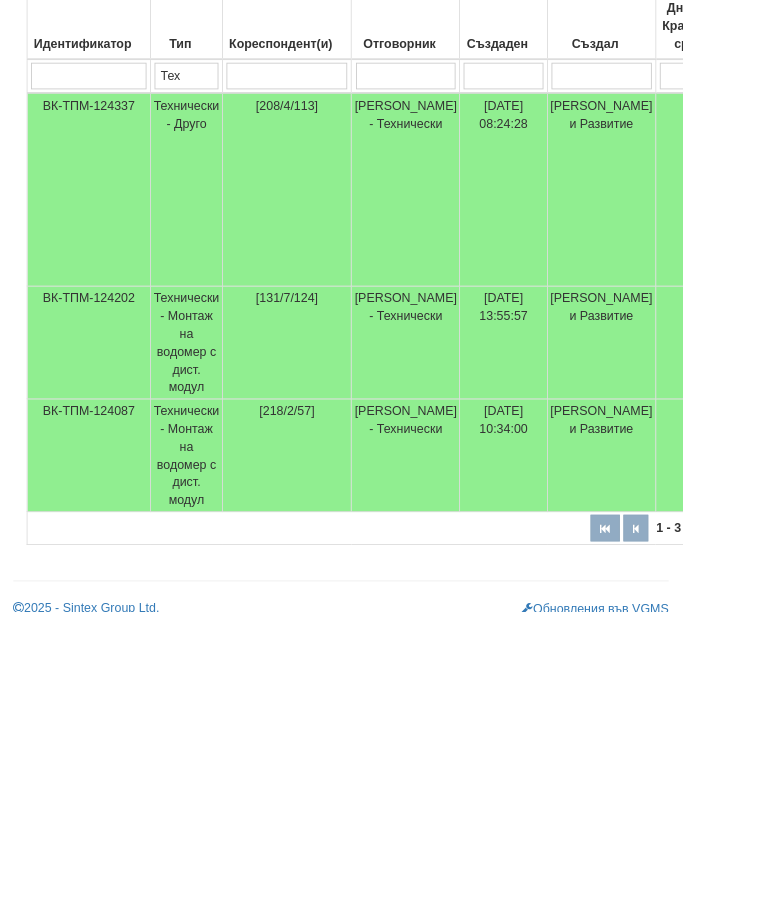type on "21" 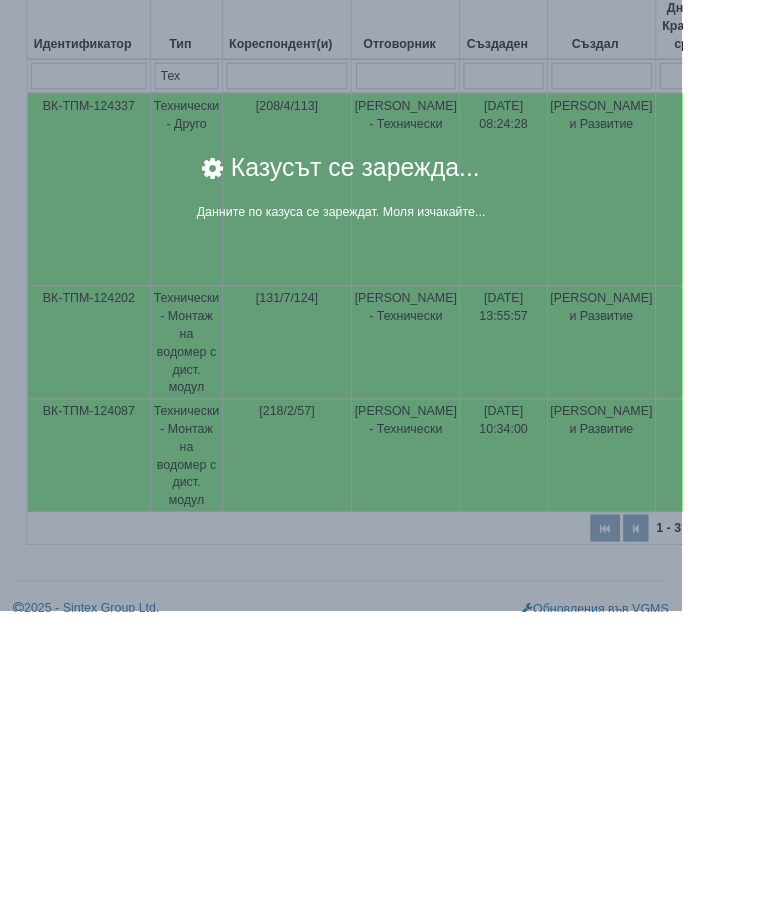 scroll, scrollTop: 194, scrollLeft: 0, axis: vertical 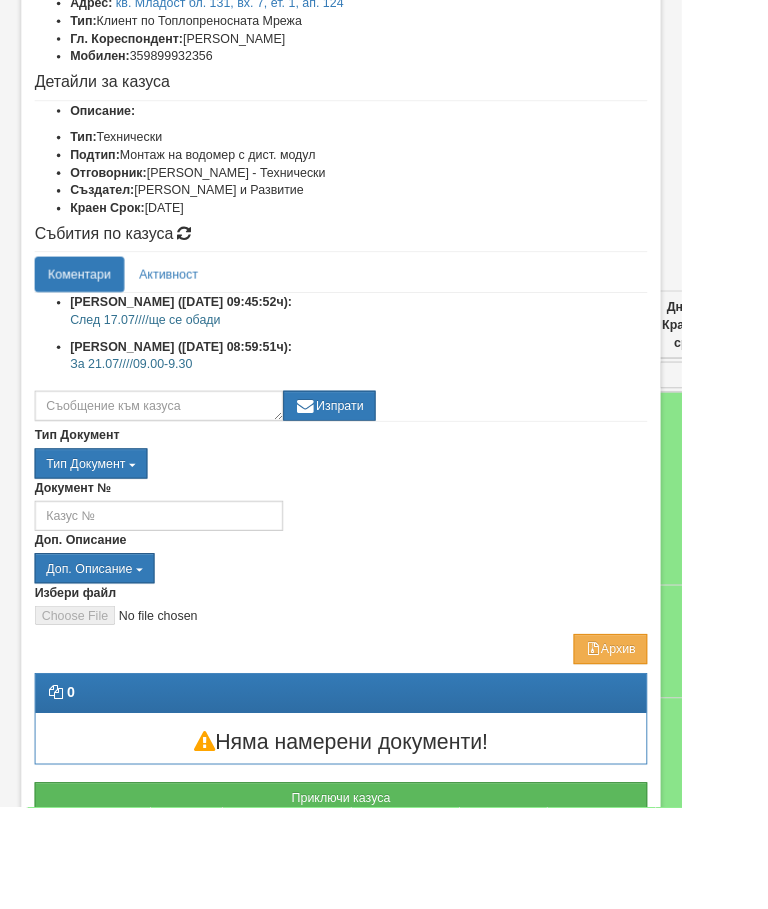 click on "Приключи казуса" at bounding box center (384, 898) 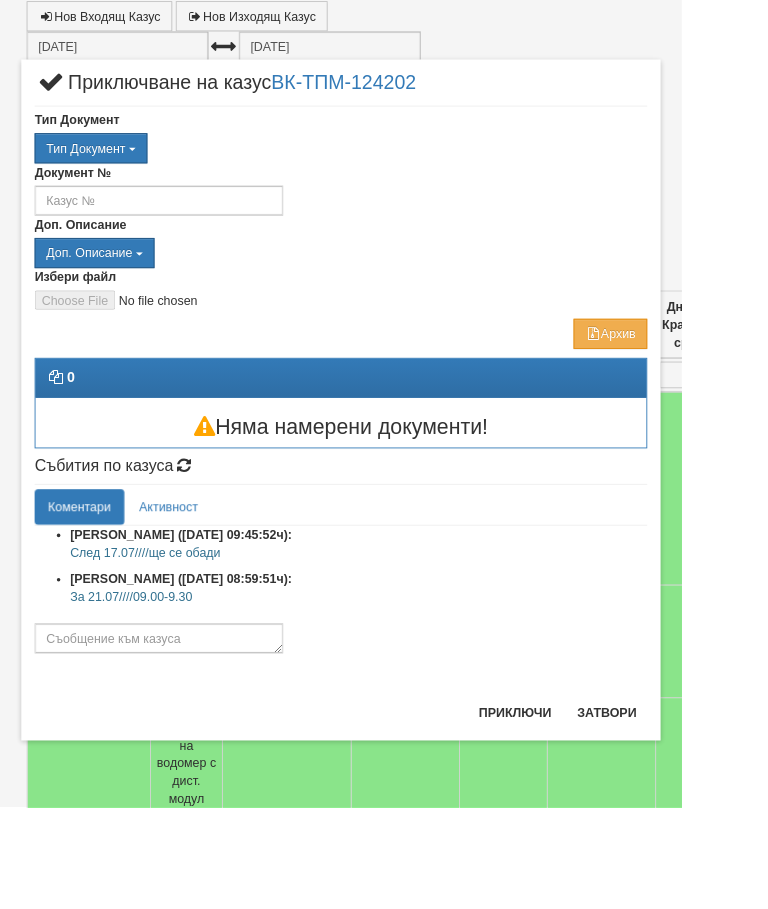 click on "Затвори" at bounding box center [683, 803] 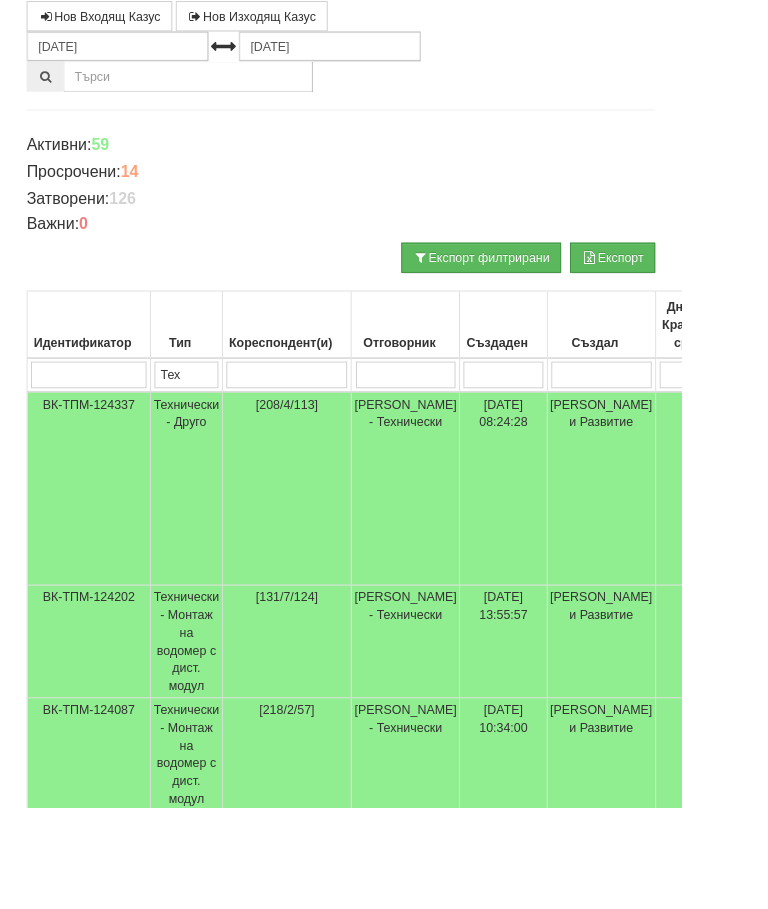 click on "Технически - Монтаж на водомер с дист. модул" at bounding box center [210, 722] 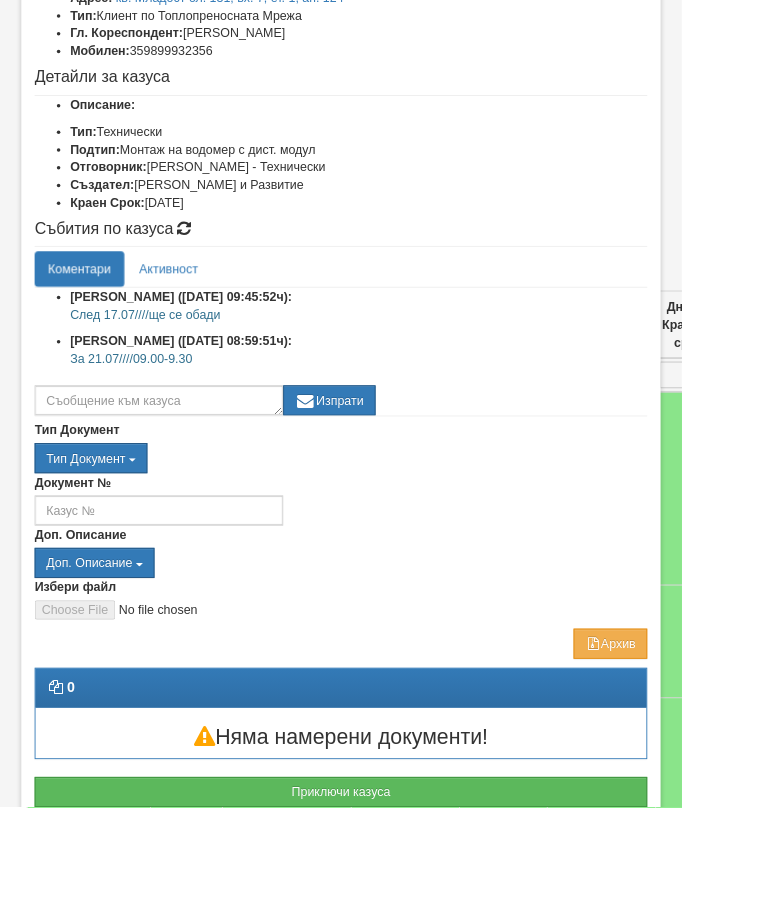 scroll, scrollTop: 165, scrollLeft: 0, axis: vertical 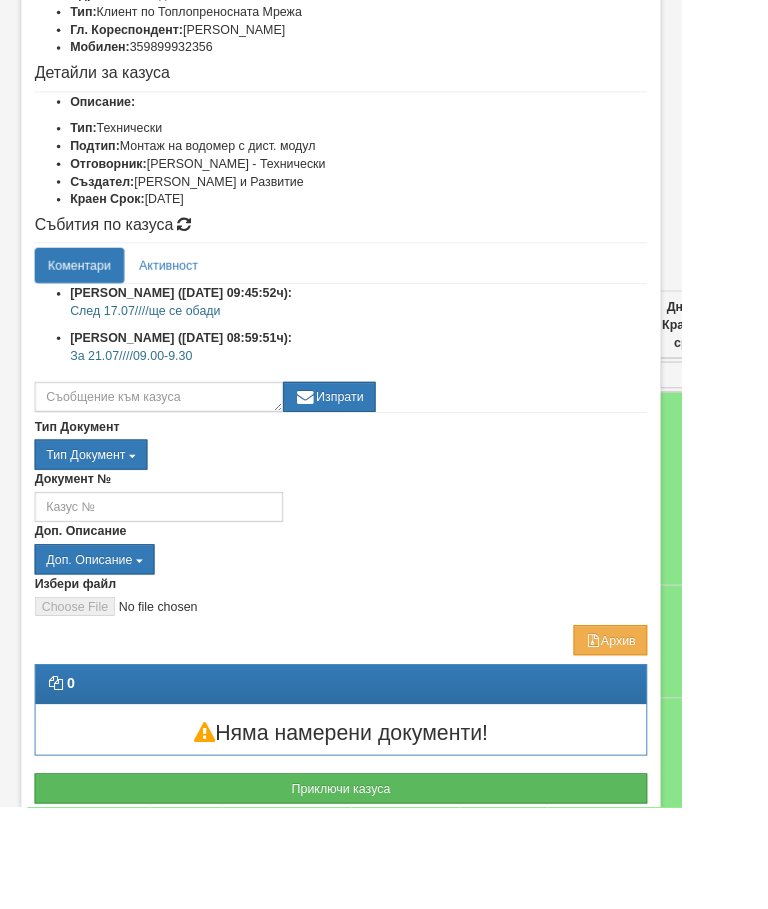 click on "Приключи казуса" at bounding box center (384, 888) 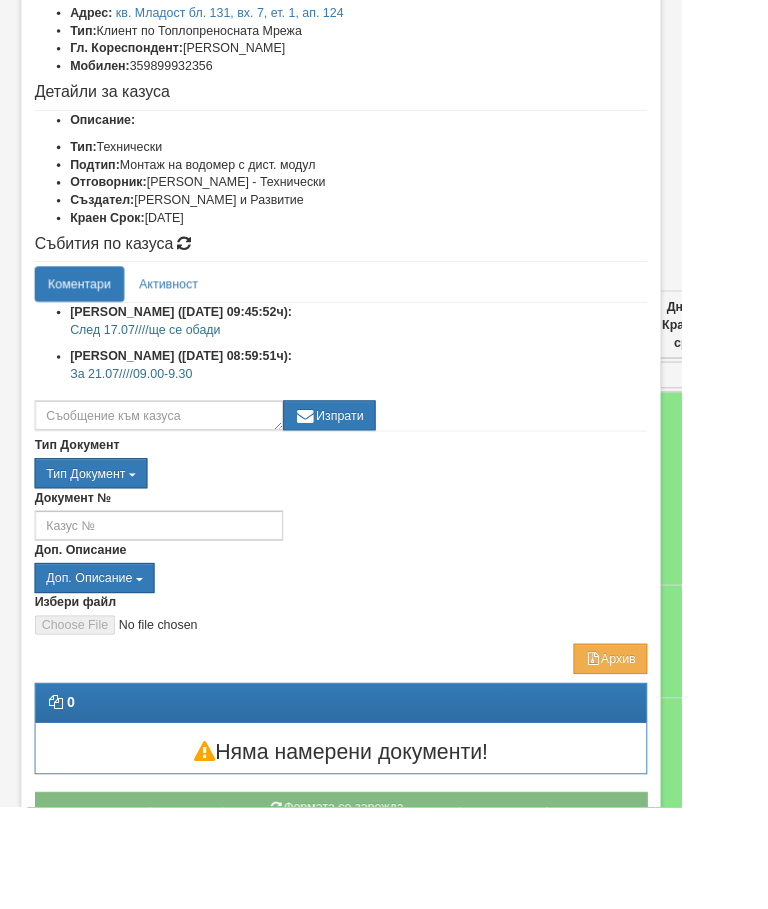 scroll, scrollTop: 143, scrollLeft: 0, axis: vertical 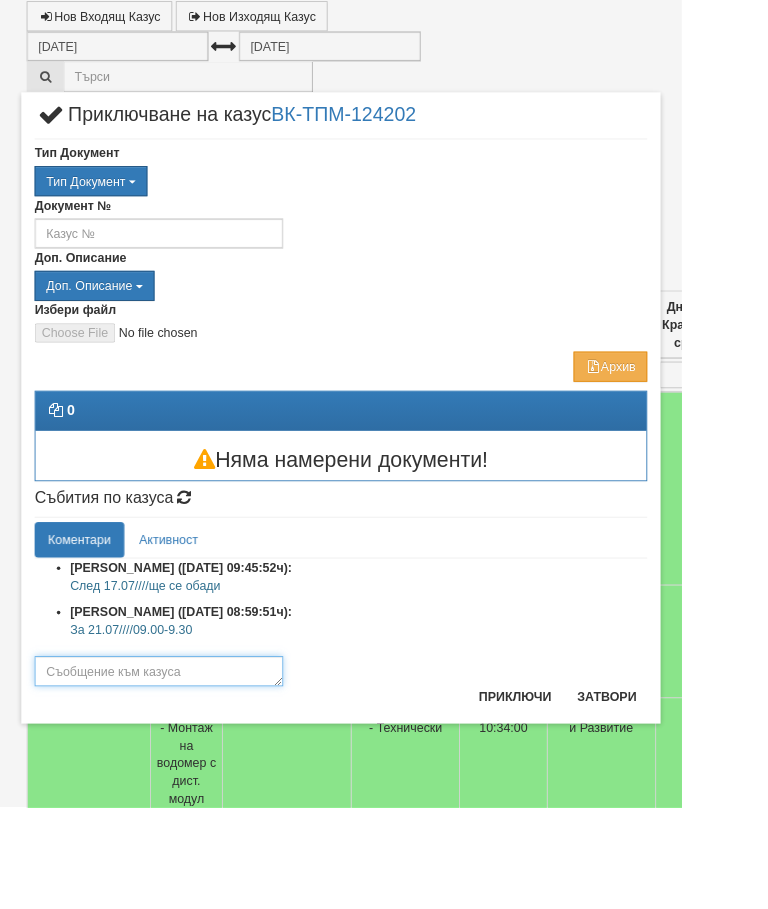 click at bounding box center (179, 756) 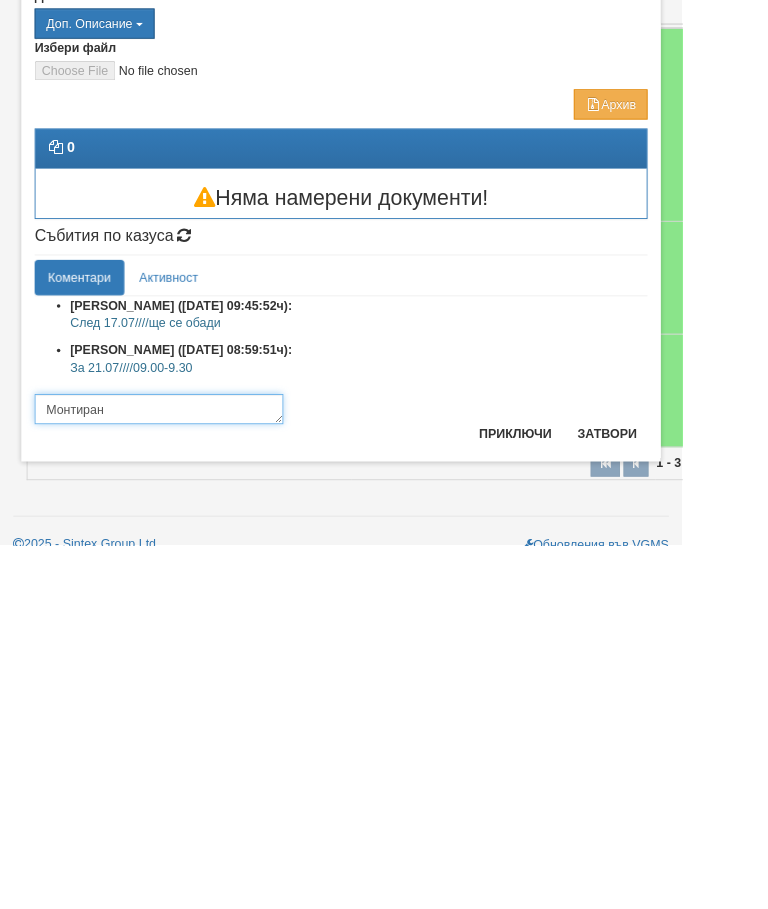 type on "Монтиран" 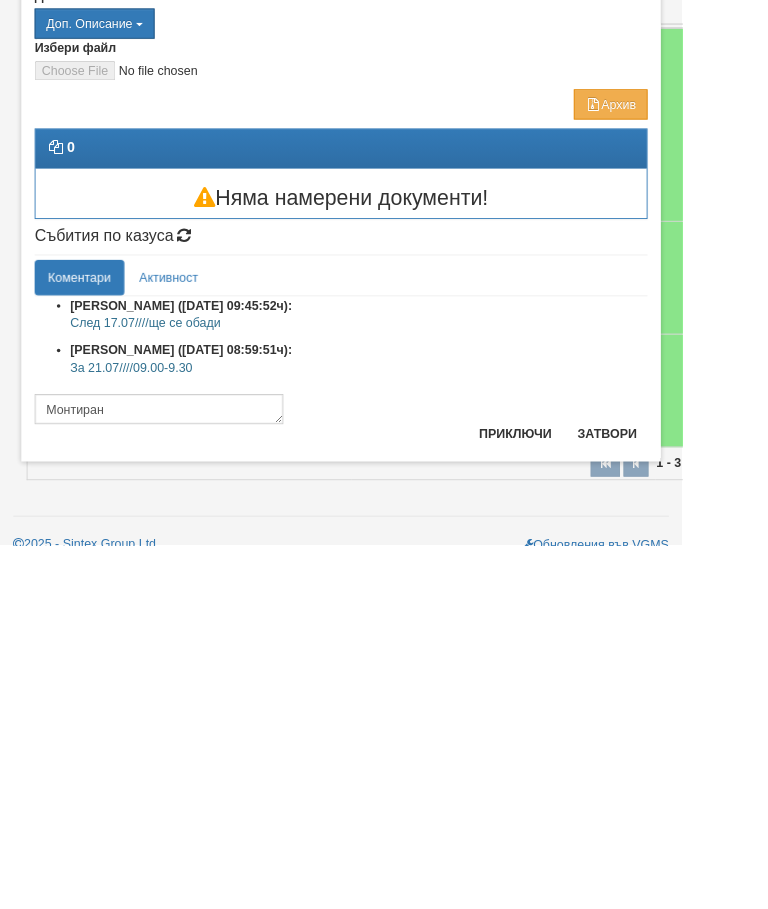 click on "[PERSON_NAME] ([DATE] 09:45:52ч):
След 17.07////ще се обади
[PERSON_NAME] ([DATE] 08:59:51ч):
За 21.07////09.00-9.30
Монтиран
Изпрати" at bounding box center [384, 701] 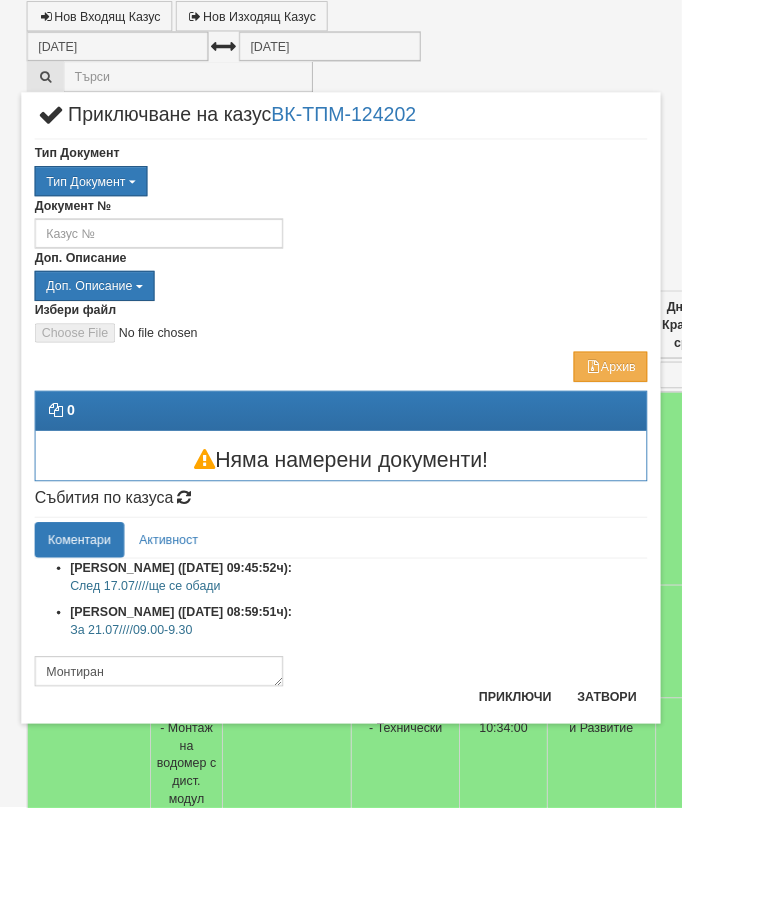 click on "Приключи" at bounding box center (580, 784) 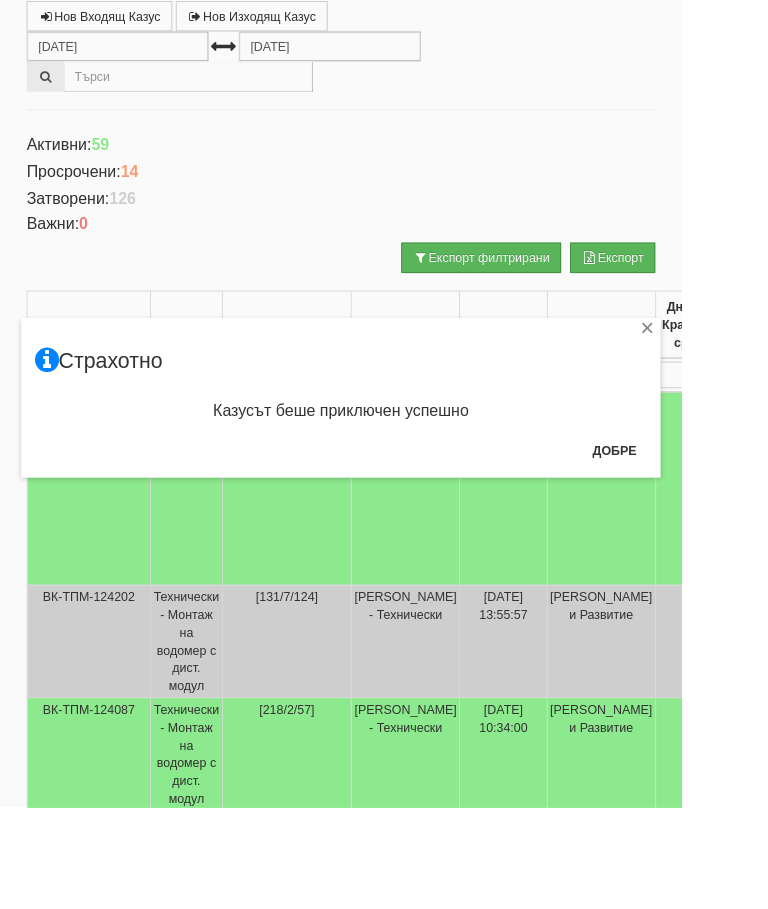 click on "Добре" at bounding box center [692, 507] 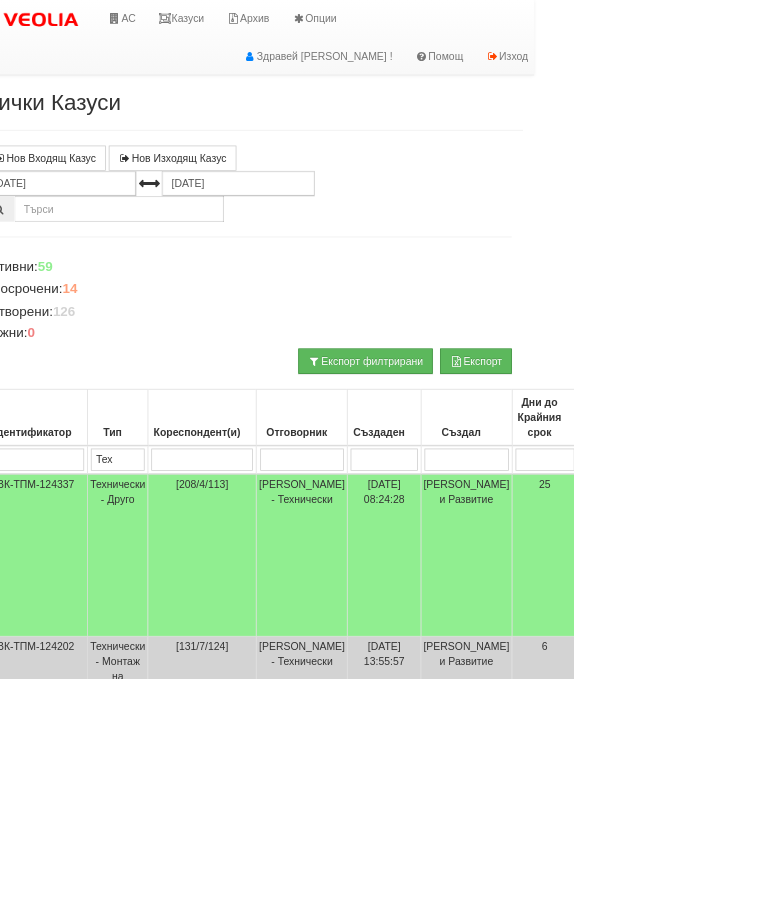 scroll, scrollTop: 0, scrollLeft: 0, axis: both 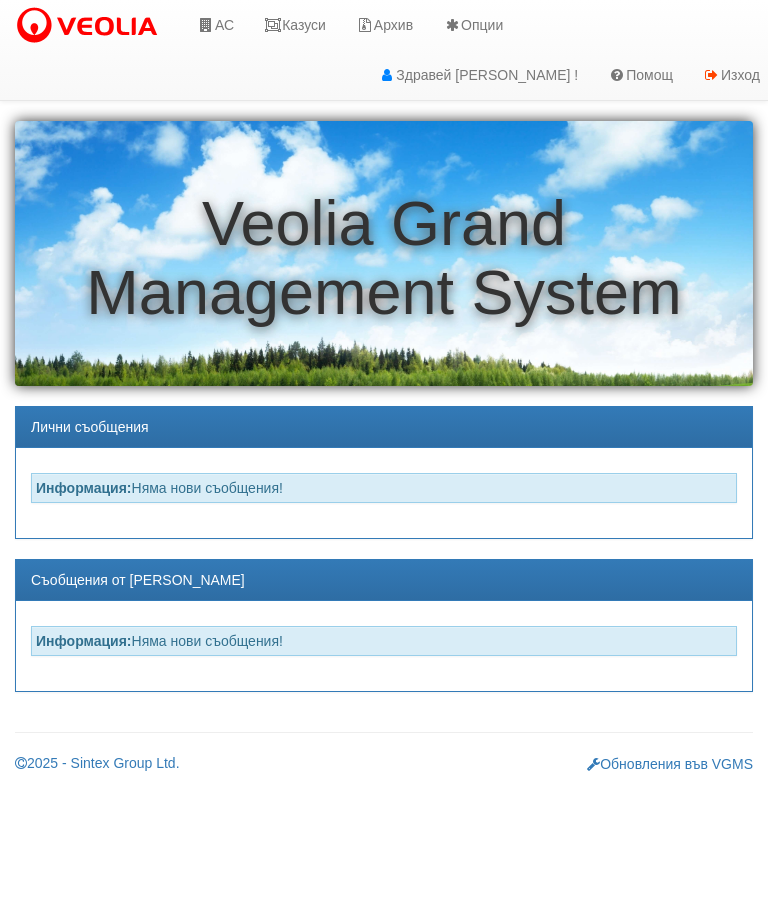 click on "АС" at bounding box center [215, 25] 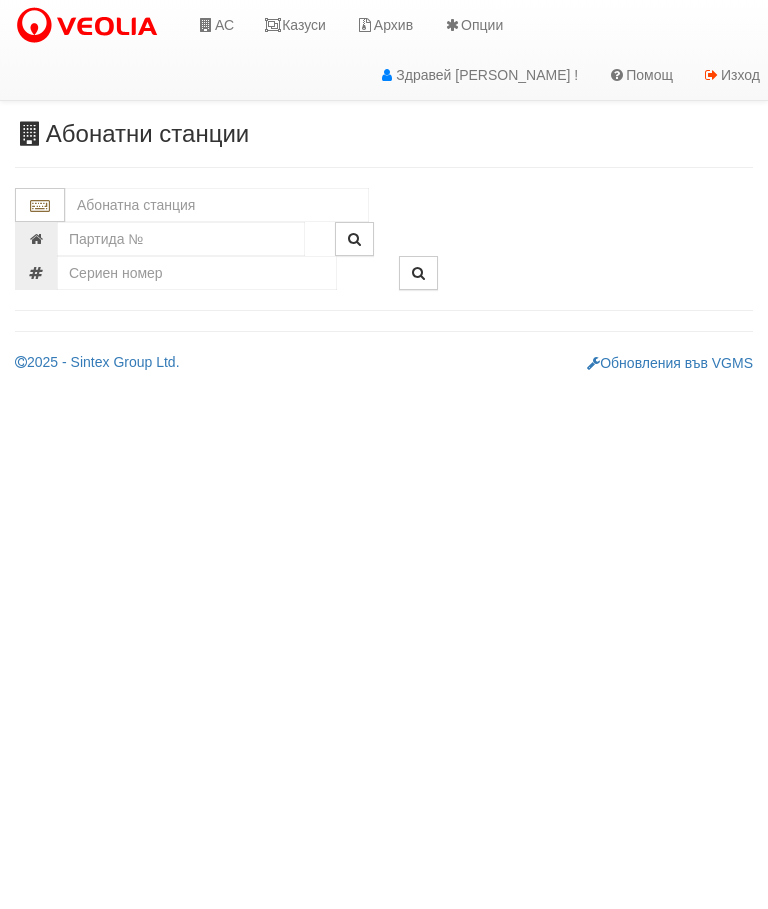 scroll, scrollTop: 0, scrollLeft: 0, axis: both 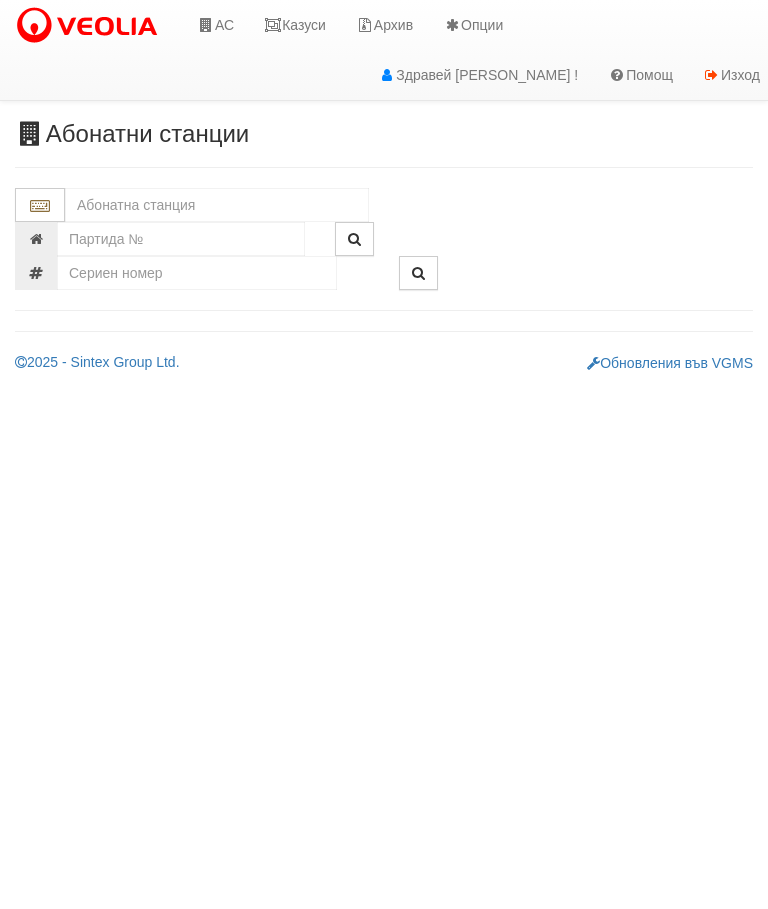click at bounding box center [217, 205] 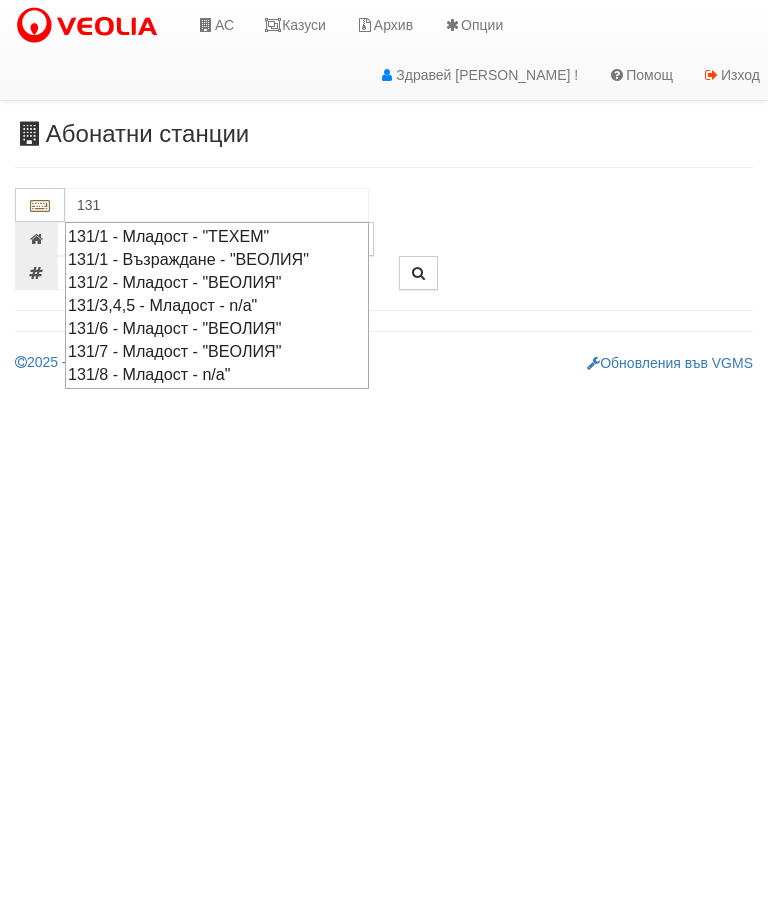 click on "131/7 - Младост - "ВЕОЛИЯ"" at bounding box center [217, 351] 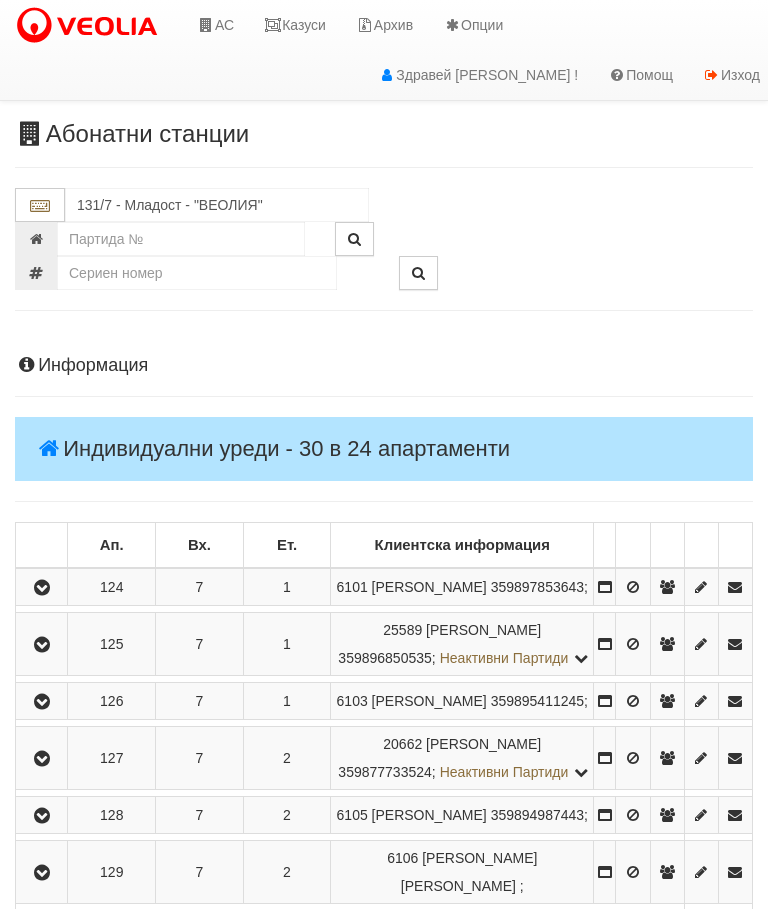 click at bounding box center [42, 588] 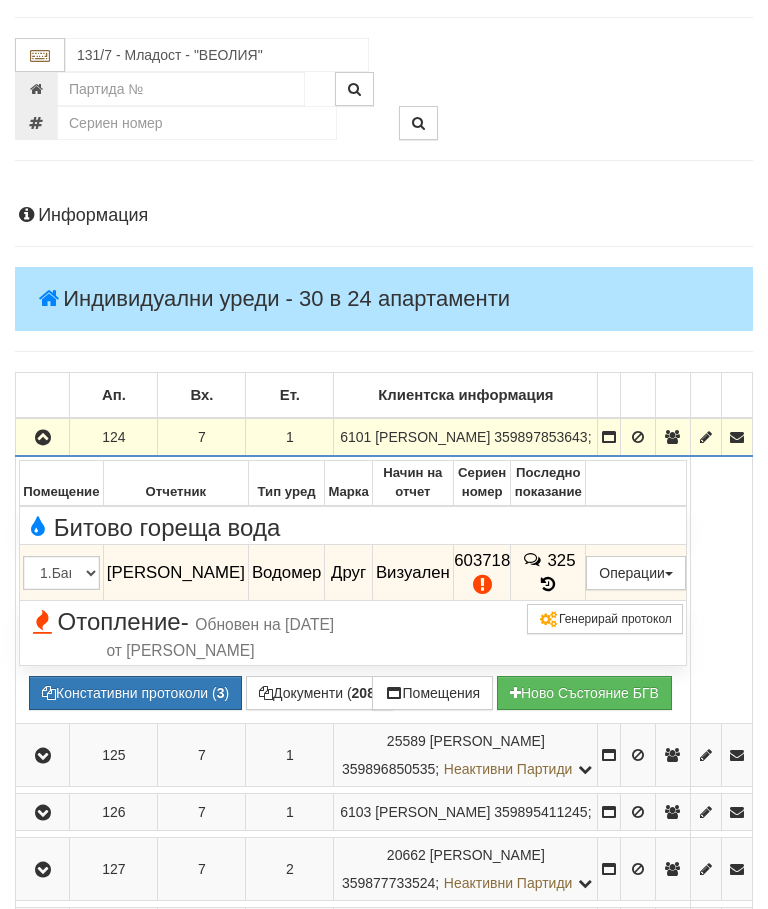 scroll, scrollTop: 0, scrollLeft: 0, axis: both 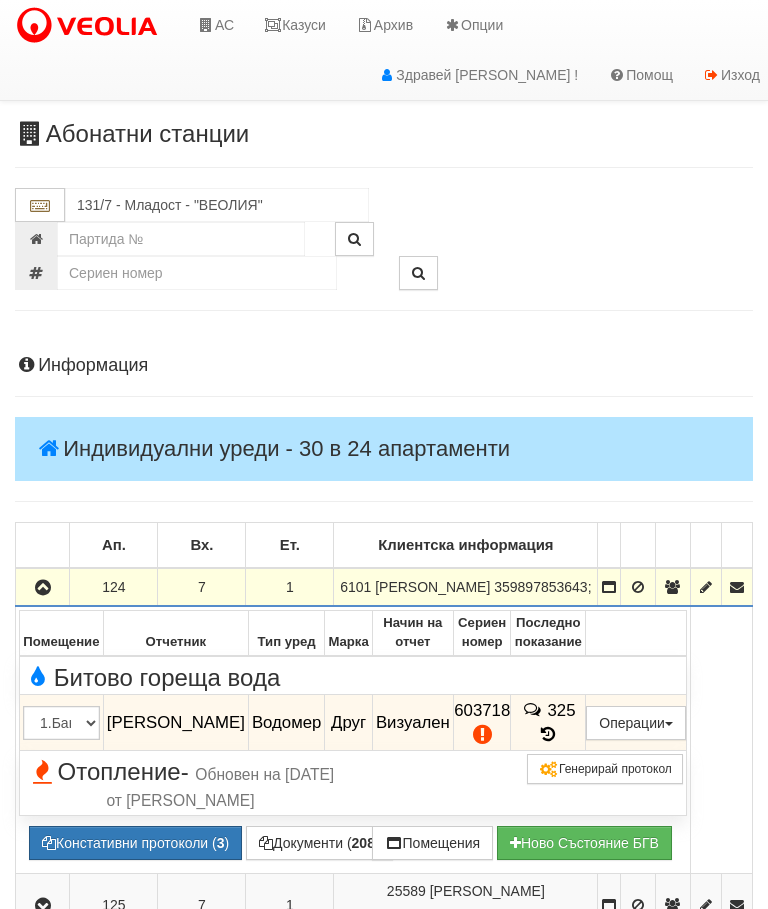 click on "Индивидуални уреди - 30 в 24 апартаменти" at bounding box center (384, 449) 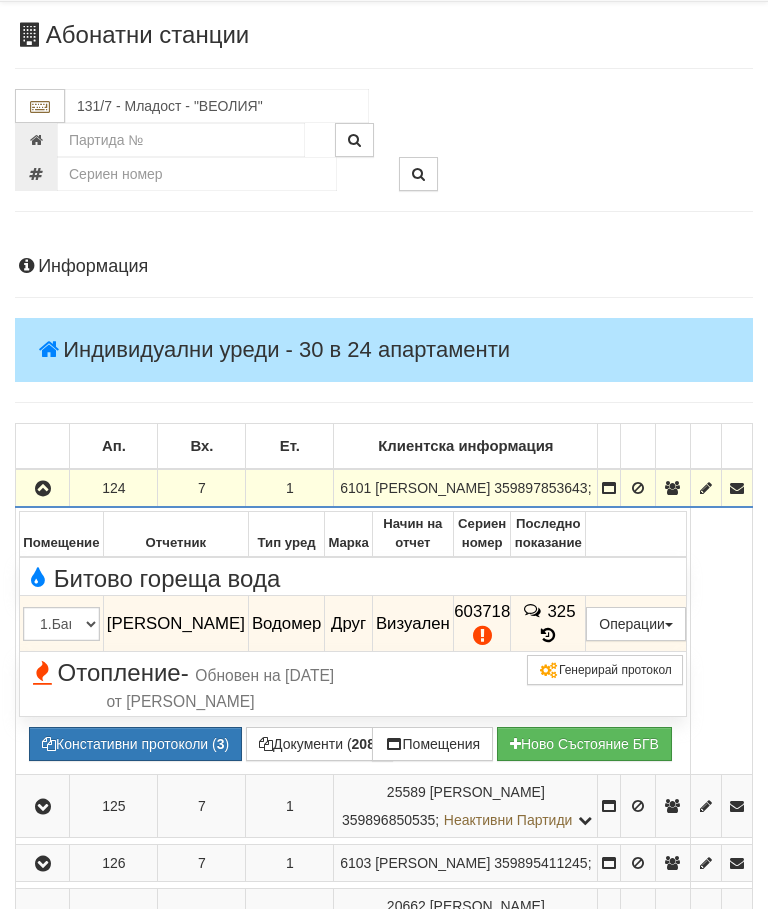 scroll, scrollTop: 102, scrollLeft: 0, axis: vertical 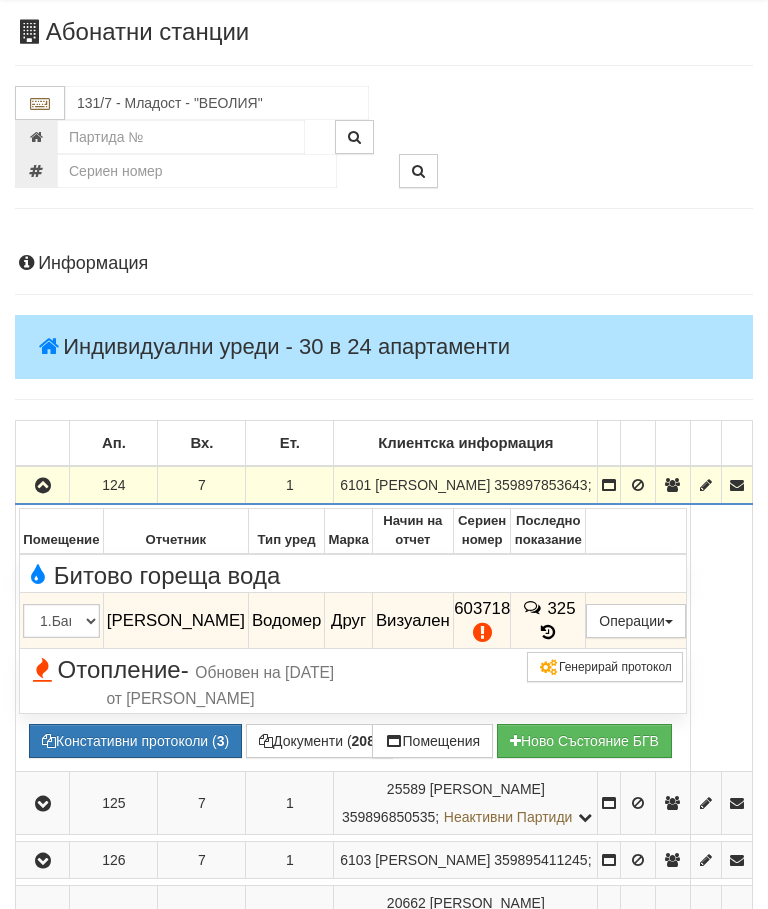 click on "Подмяна" at bounding box center (0, 0) 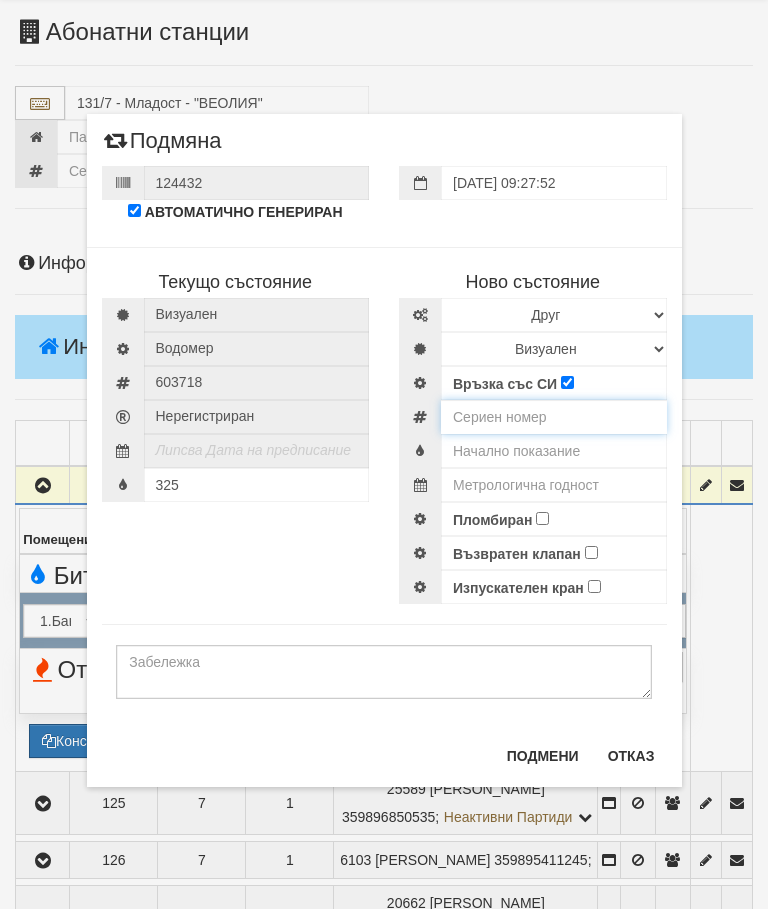 click at bounding box center (554, 417) 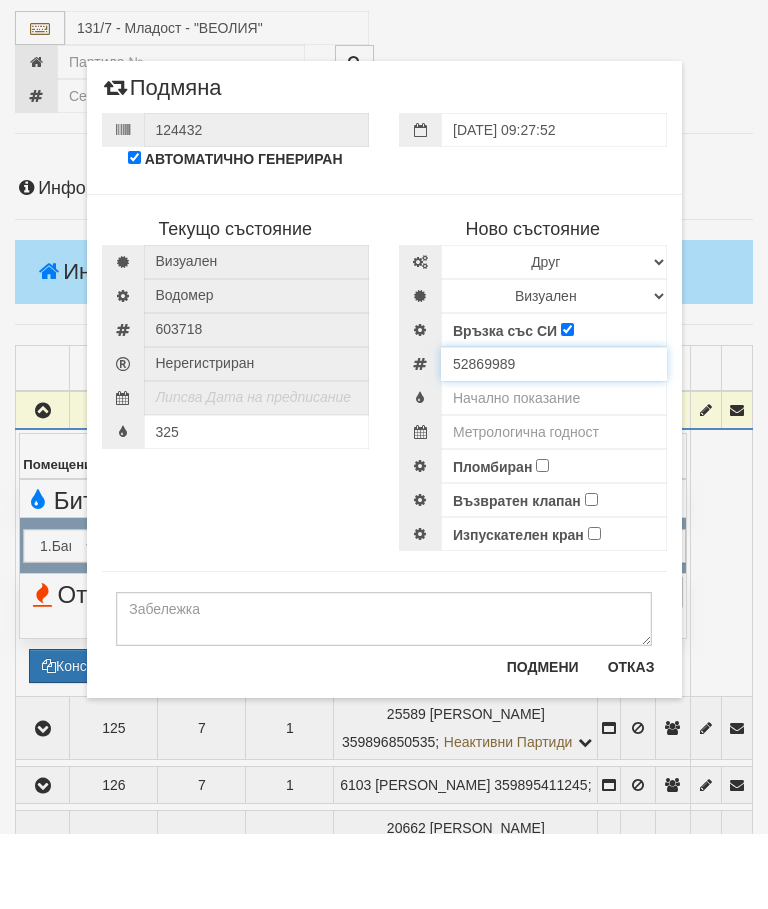 type on "52869989" 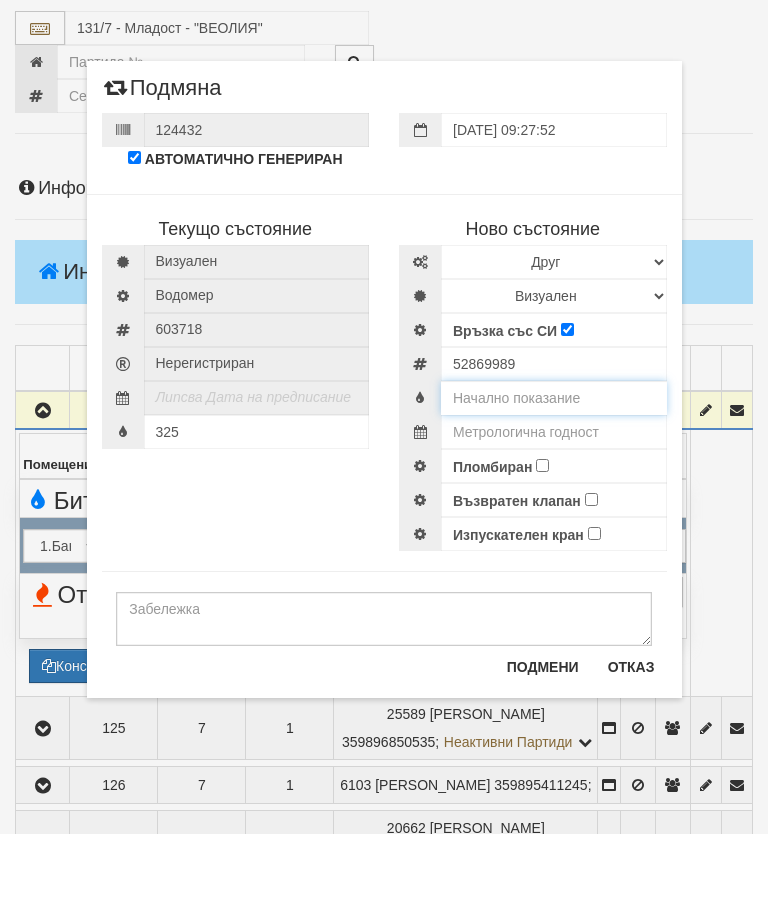 click at bounding box center (554, 473) 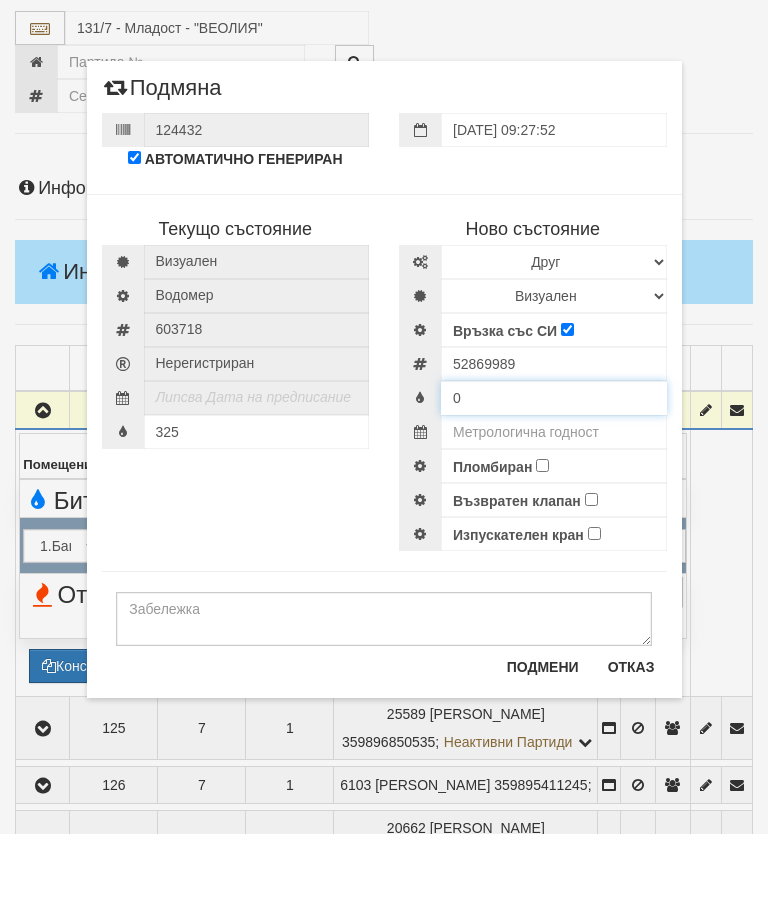 type on "0" 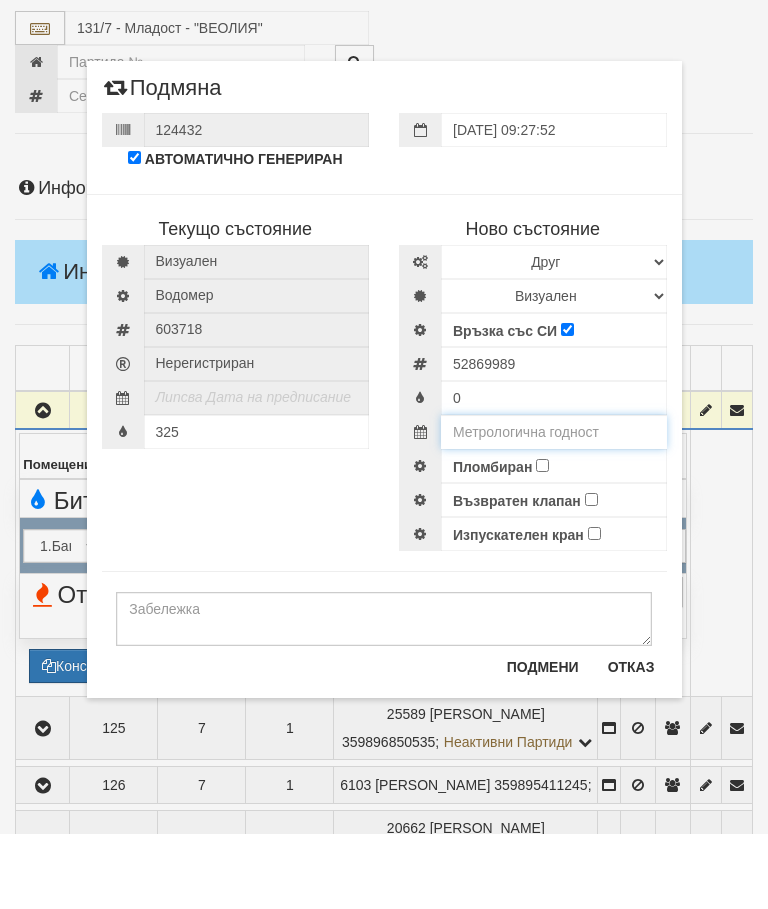 click at bounding box center (554, 507) 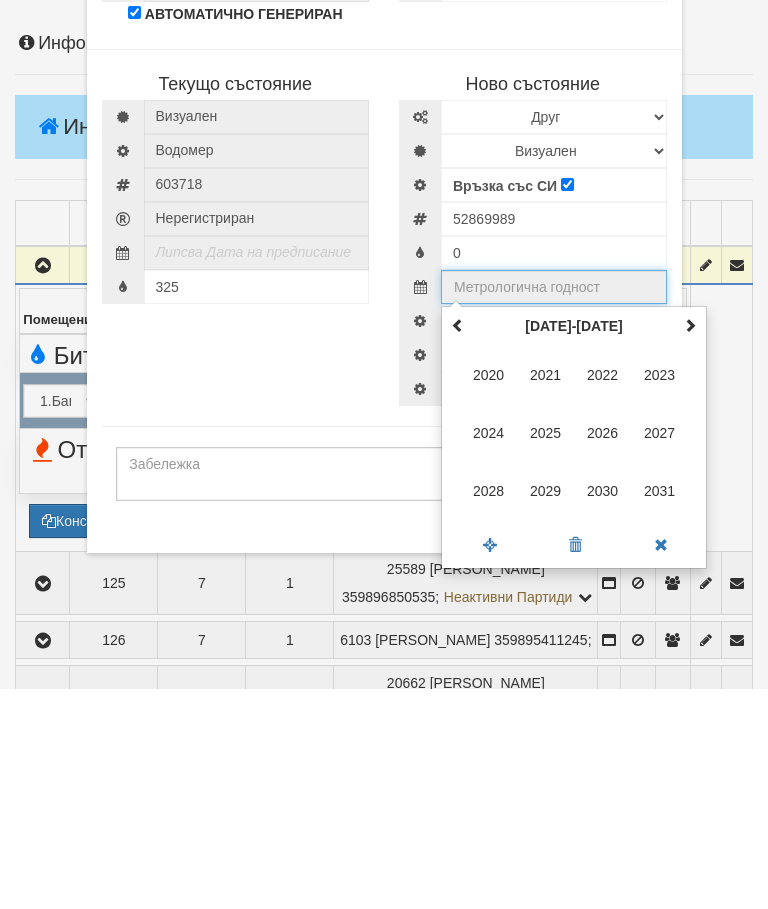 click at bounding box center (690, 545) 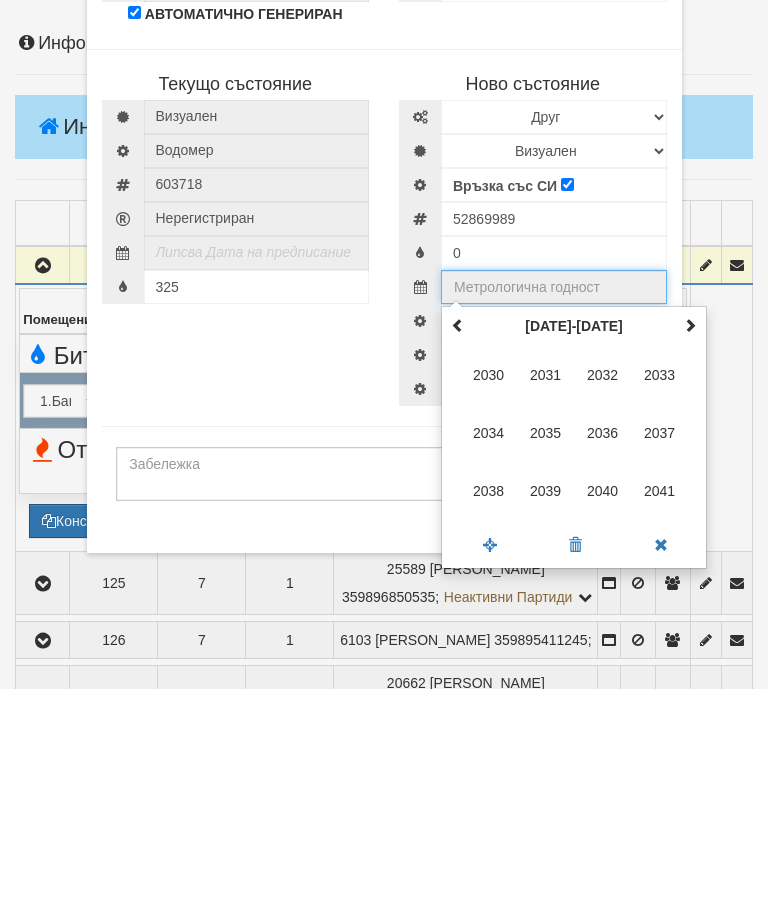 click on "2035" at bounding box center (546, 653) 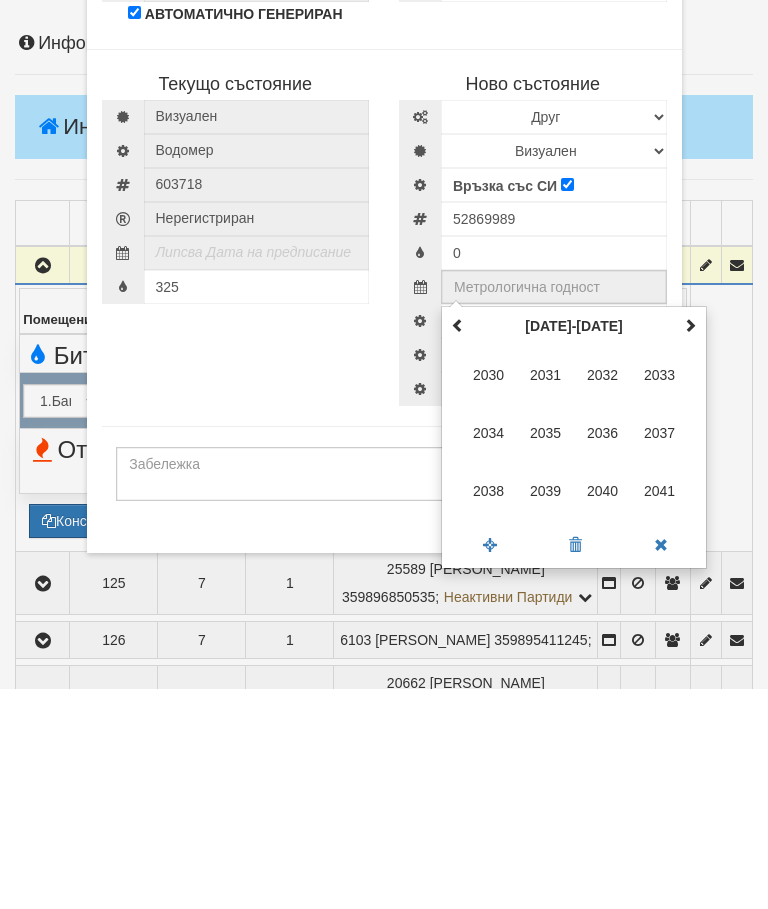 type on "2035" 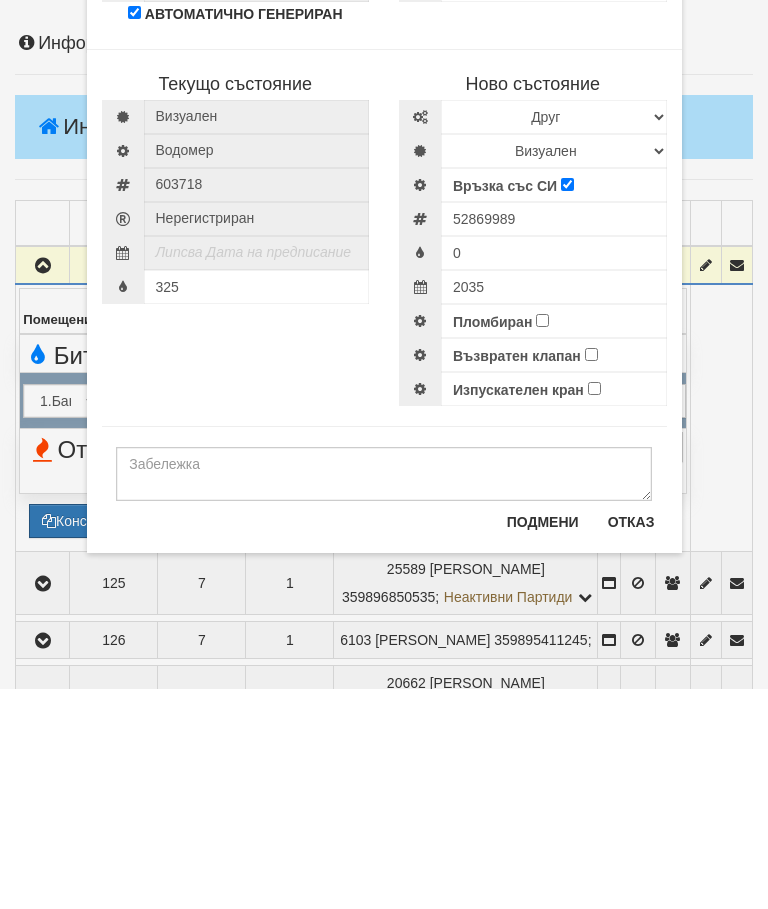 scroll, scrollTop: 322, scrollLeft: 0, axis: vertical 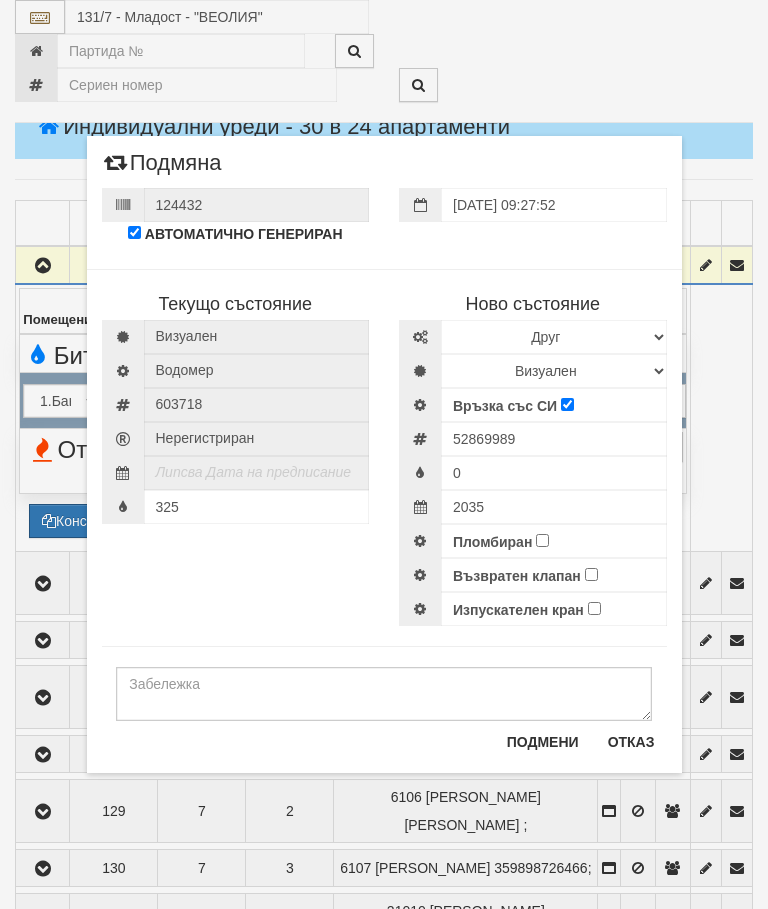 click on "Пломбиран" at bounding box center (542, 540) 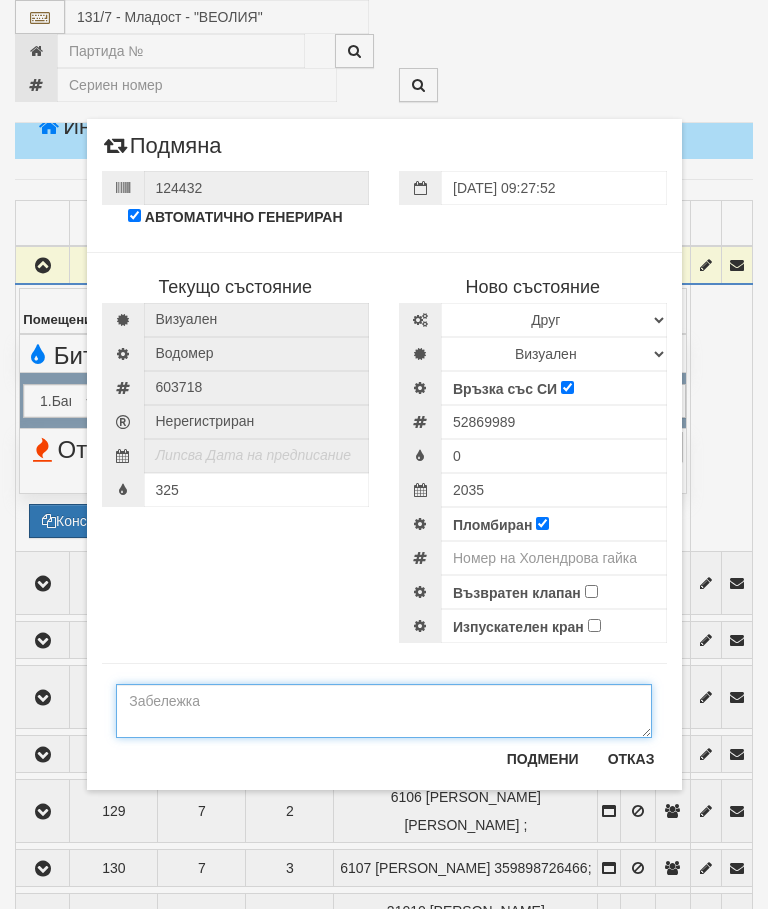 click at bounding box center [384, 711] 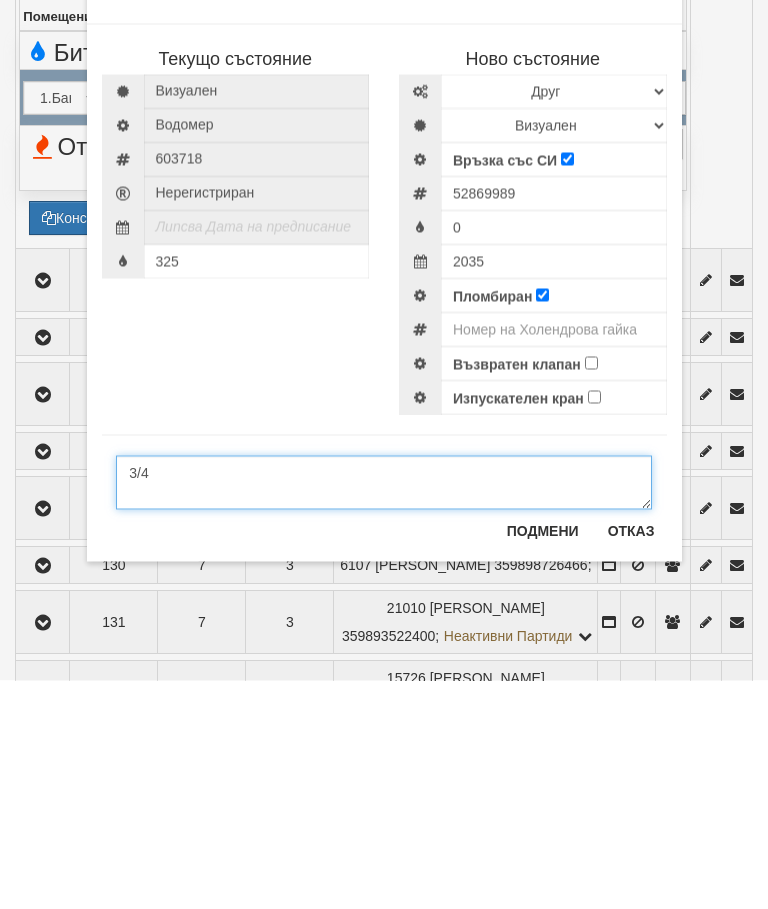type on "3/4" 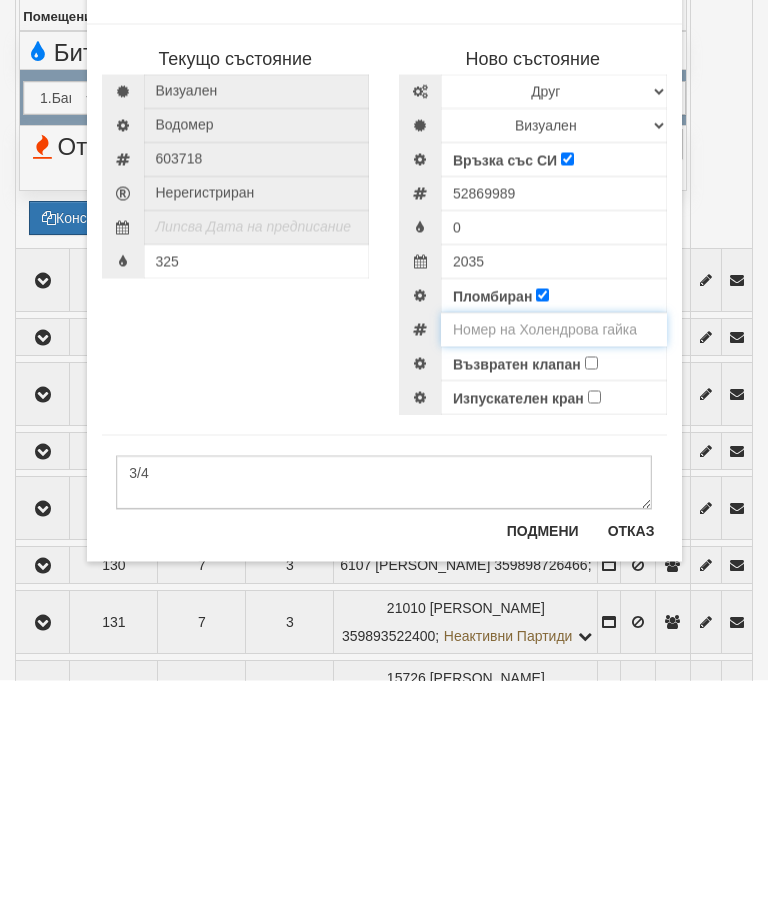 click at bounding box center (554, 558) 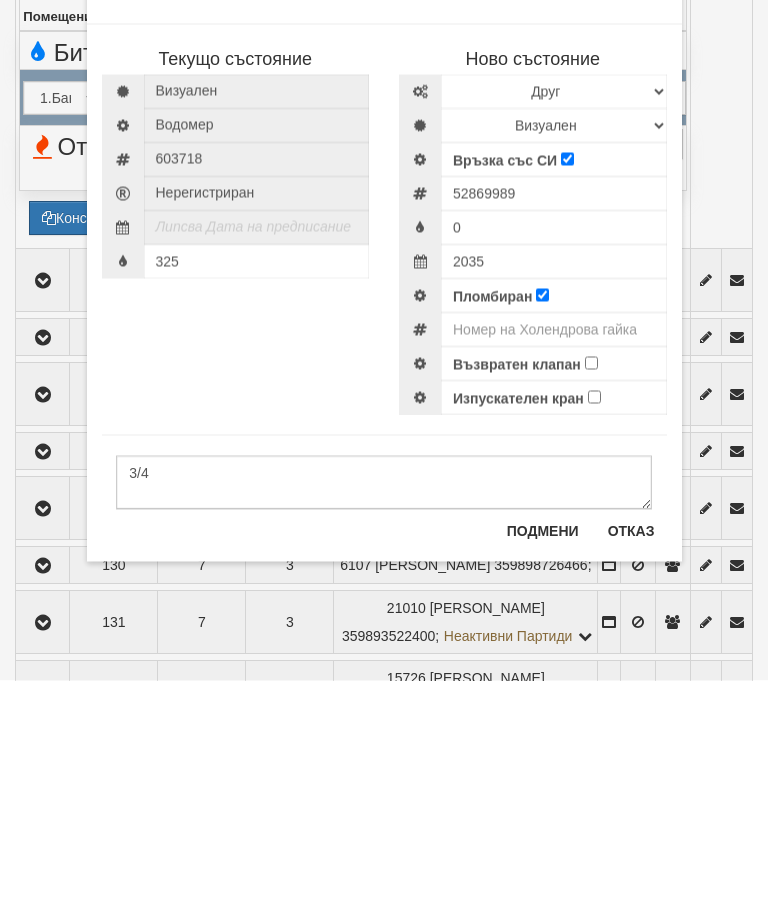 click on "Възвратен клапан" at bounding box center [591, 591] 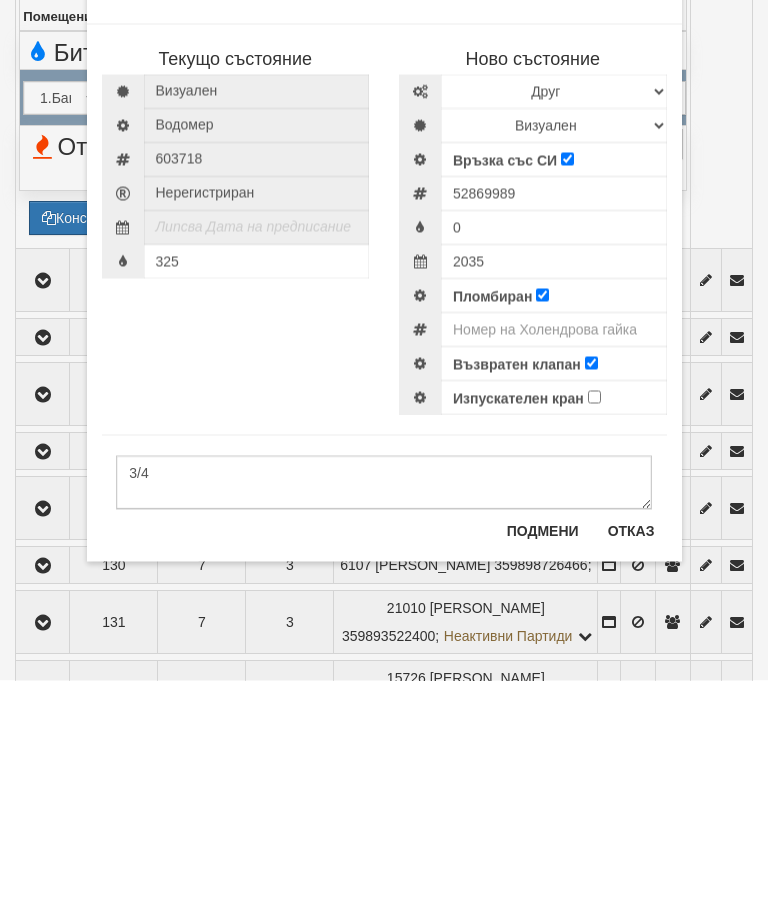 scroll, scrollTop: 625, scrollLeft: 0, axis: vertical 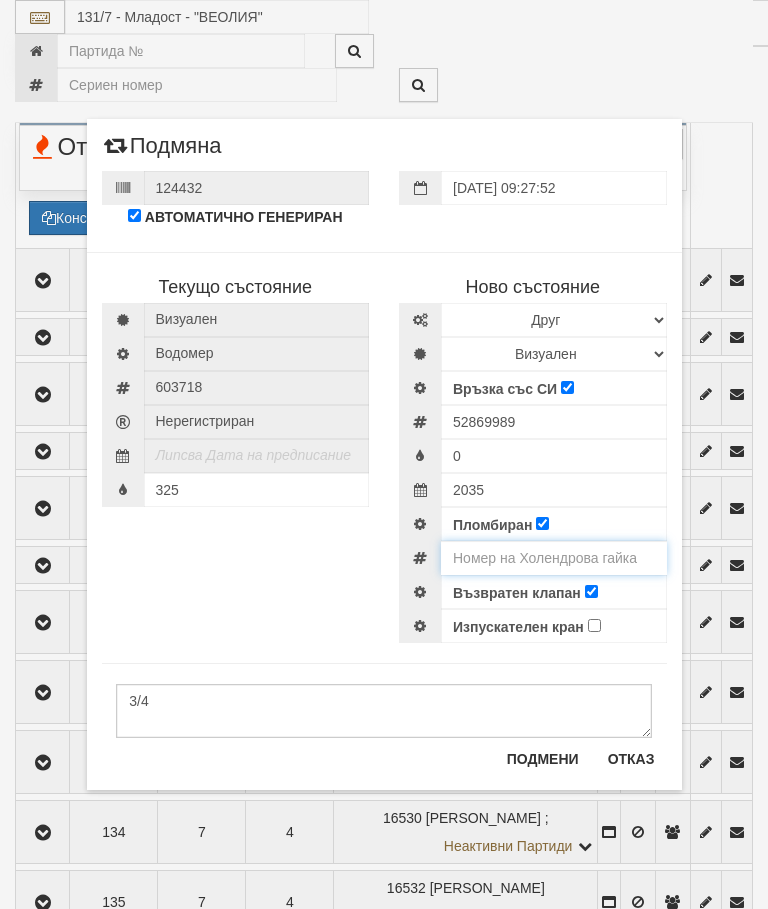 click at bounding box center (554, 558) 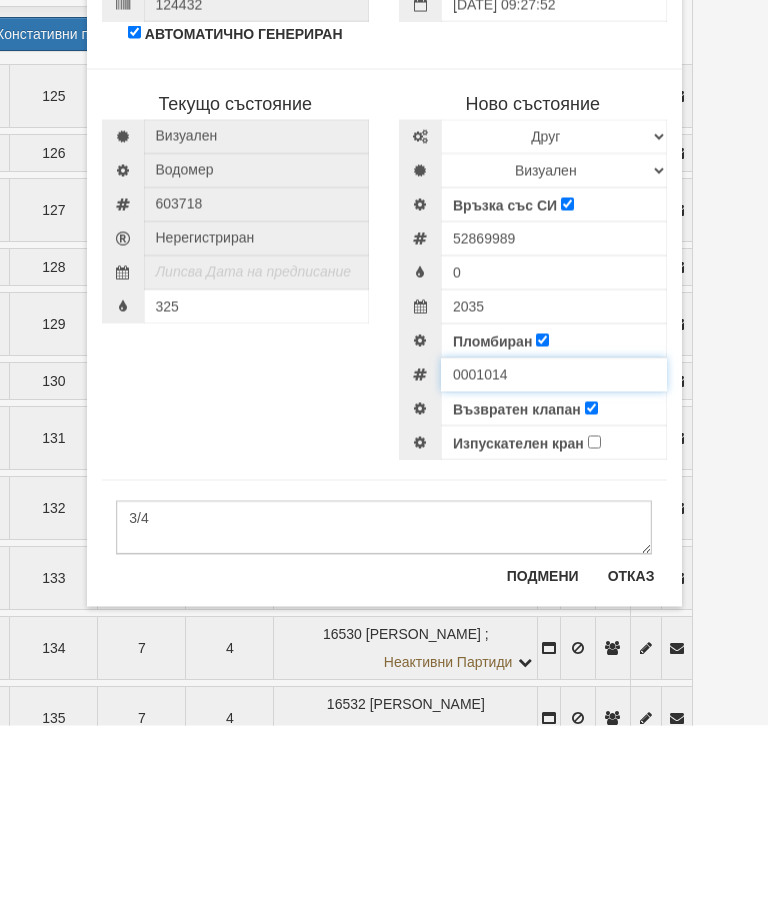 type on "0001014" 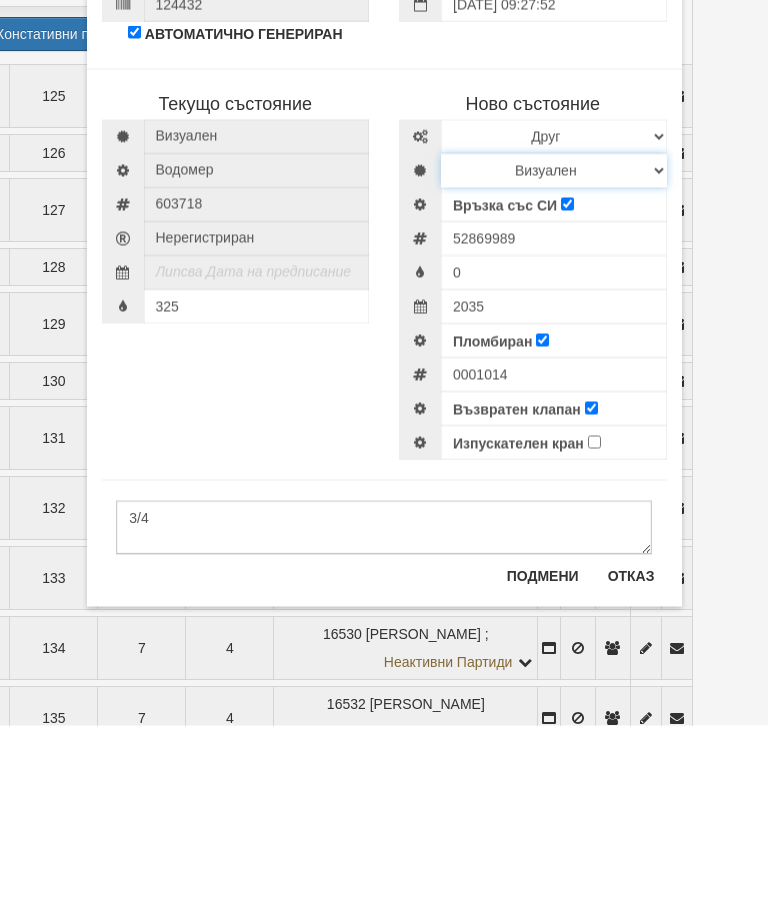 click on "Визуален
Дистанционен
Изолирана линия БГВ
Няма Oтклонение БГВ
Няма Щранг БГВ" at bounding box center [554, 354] 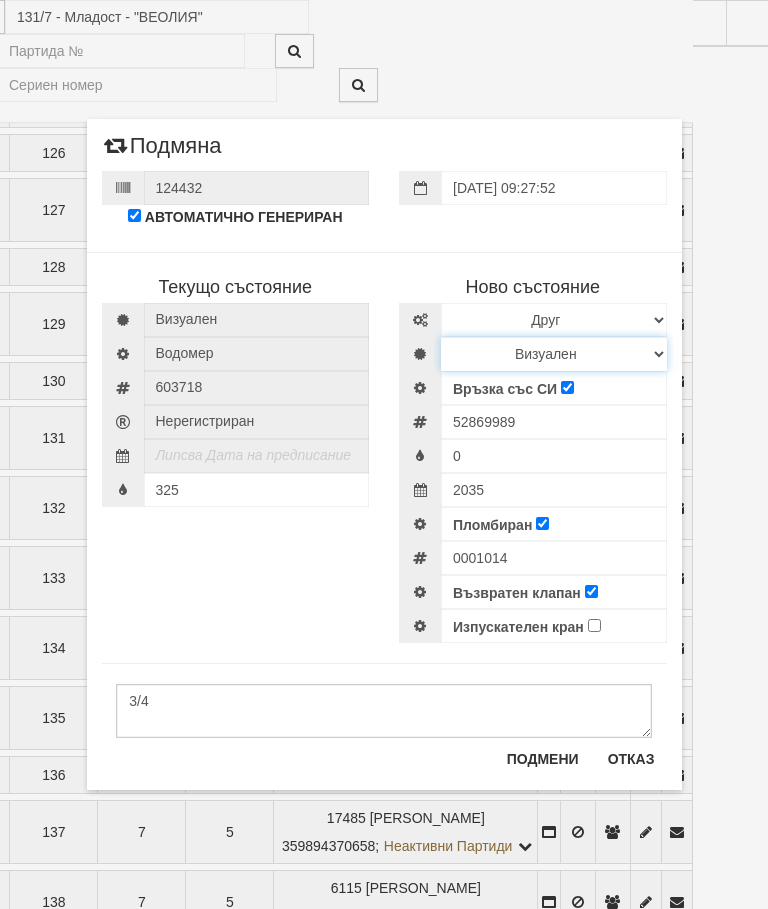 select on "2" 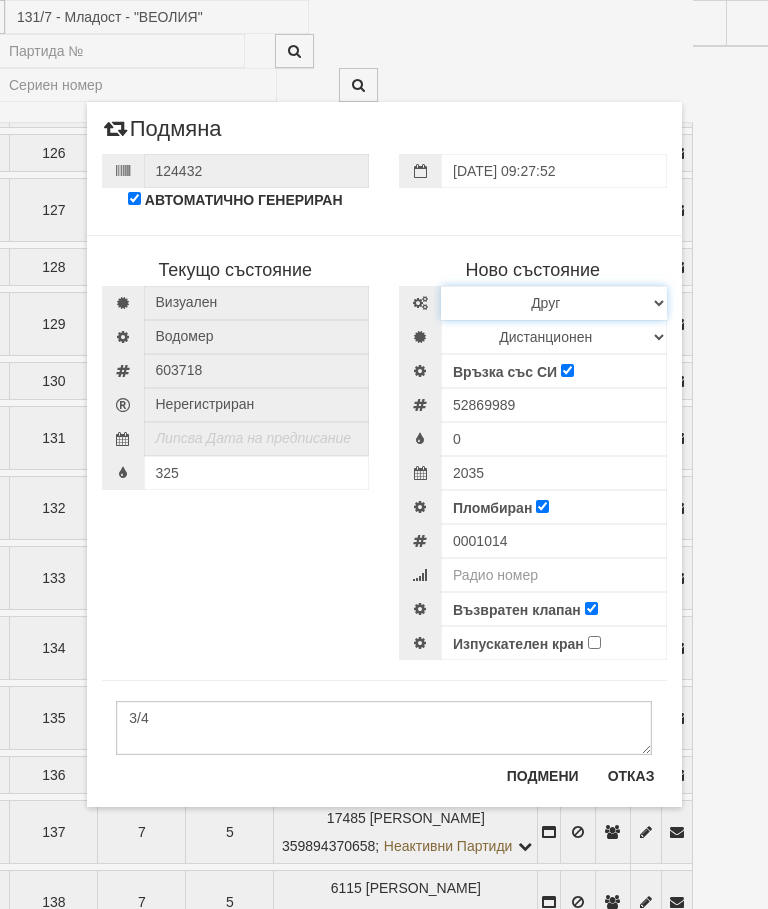 click on "Избери Марка и модел
Апатор Повогаз
Друг
Кундис Радио
Сименс Визуален
Сименс Радио
Техем" at bounding box center (554, 303) 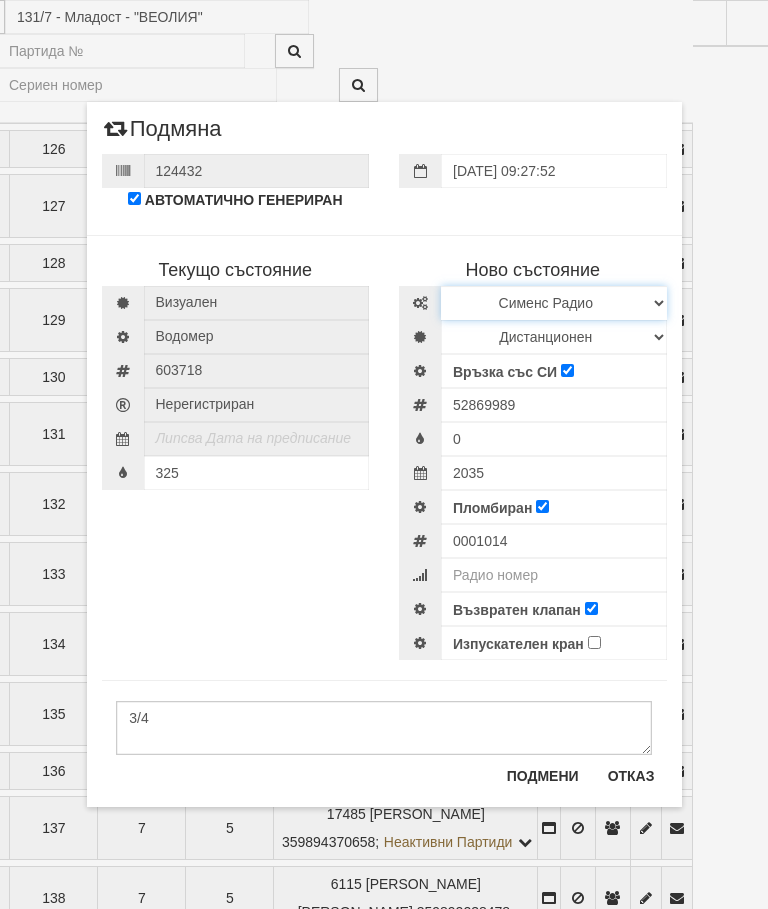 scroll, scrollTop: 819, scrollLeft: 64, axis: both 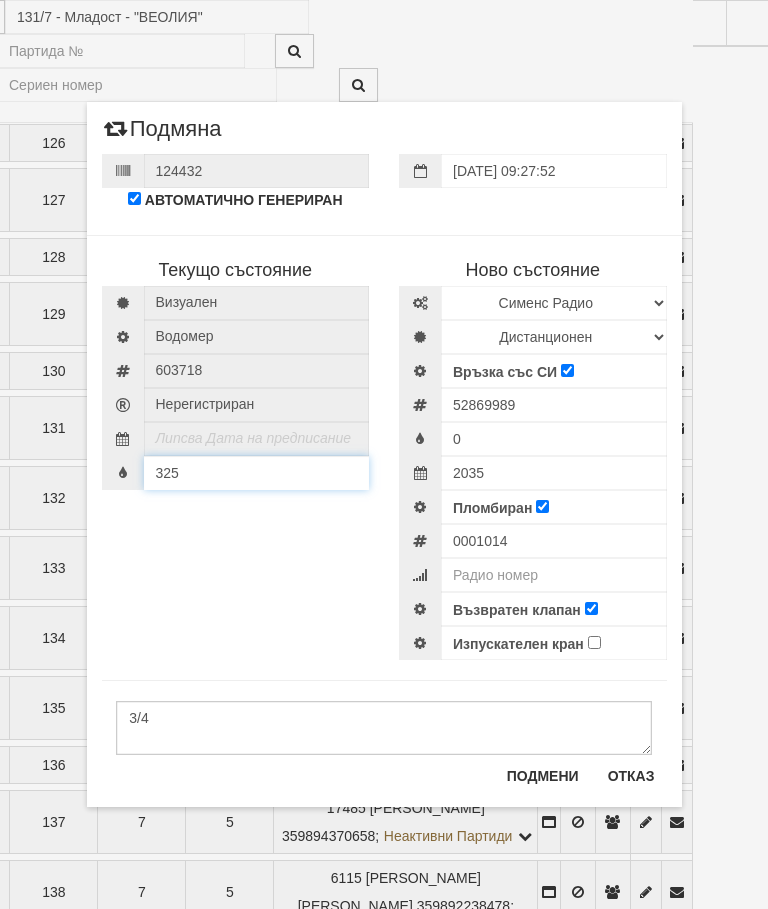 click on "325" at bounding box center (236, 473) 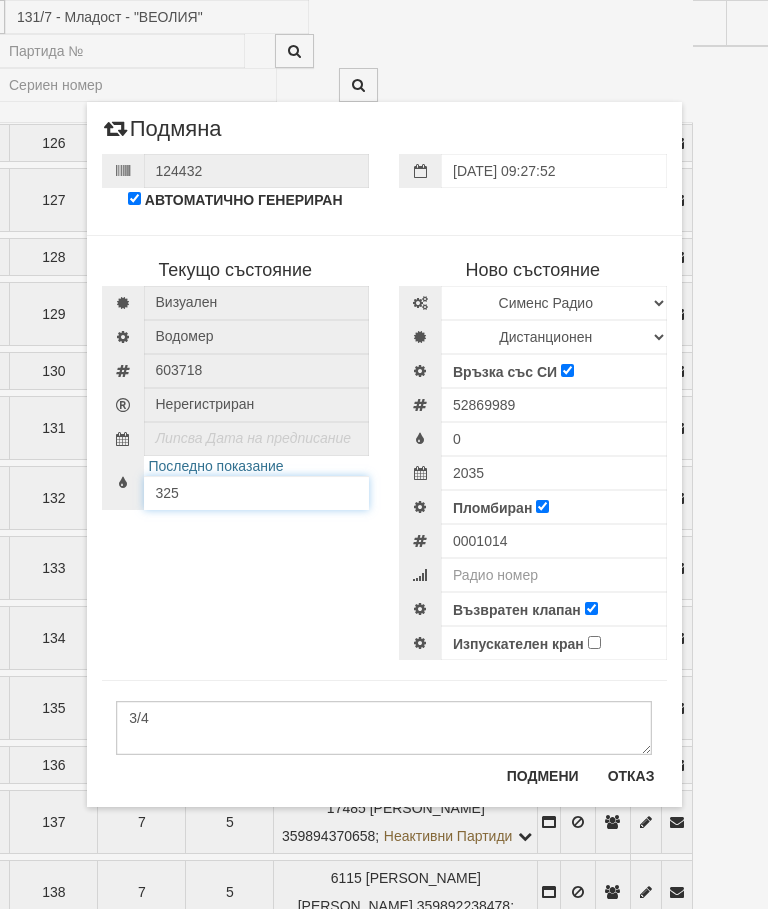 scroll, scrollTop: 818, scrollLeft: 64, axis: both 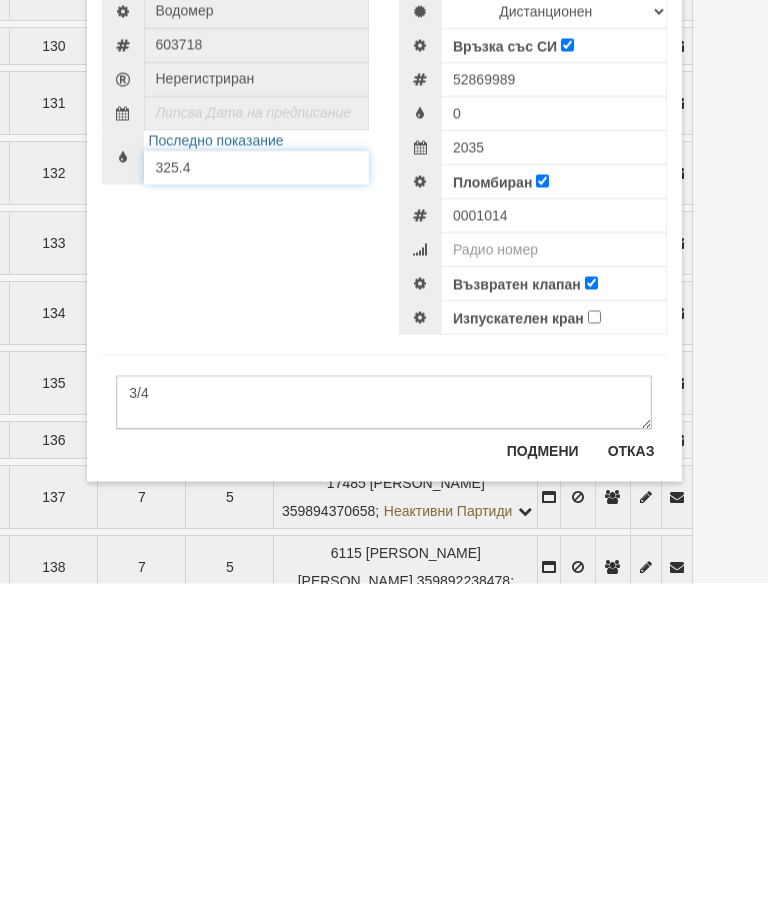 type on "325.4" 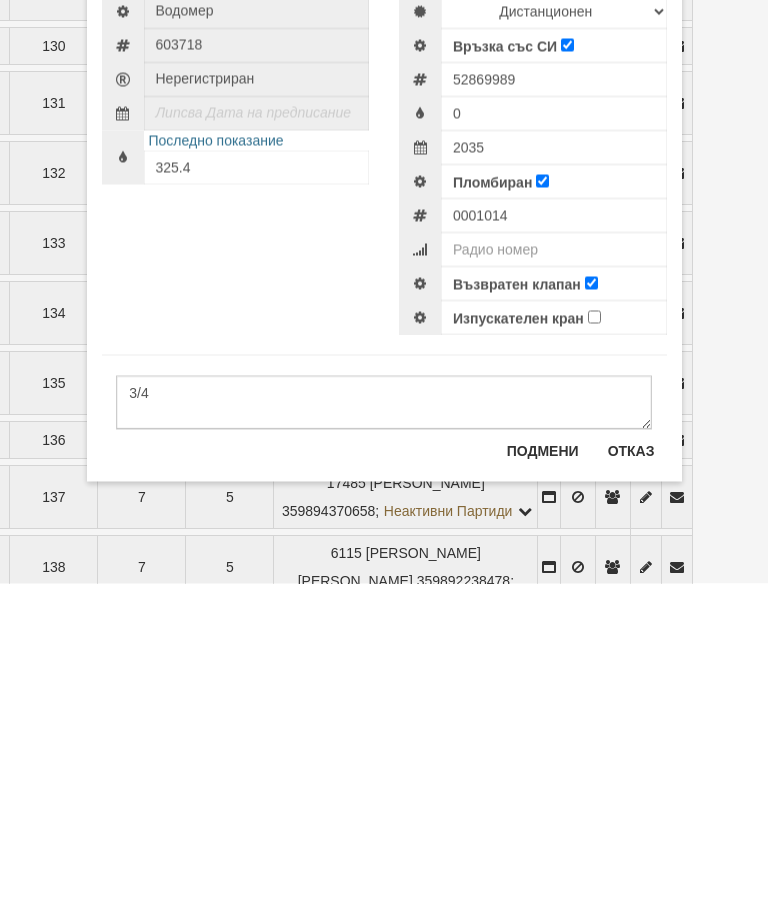 click on "Подмени" at bounding box center (543, 776) 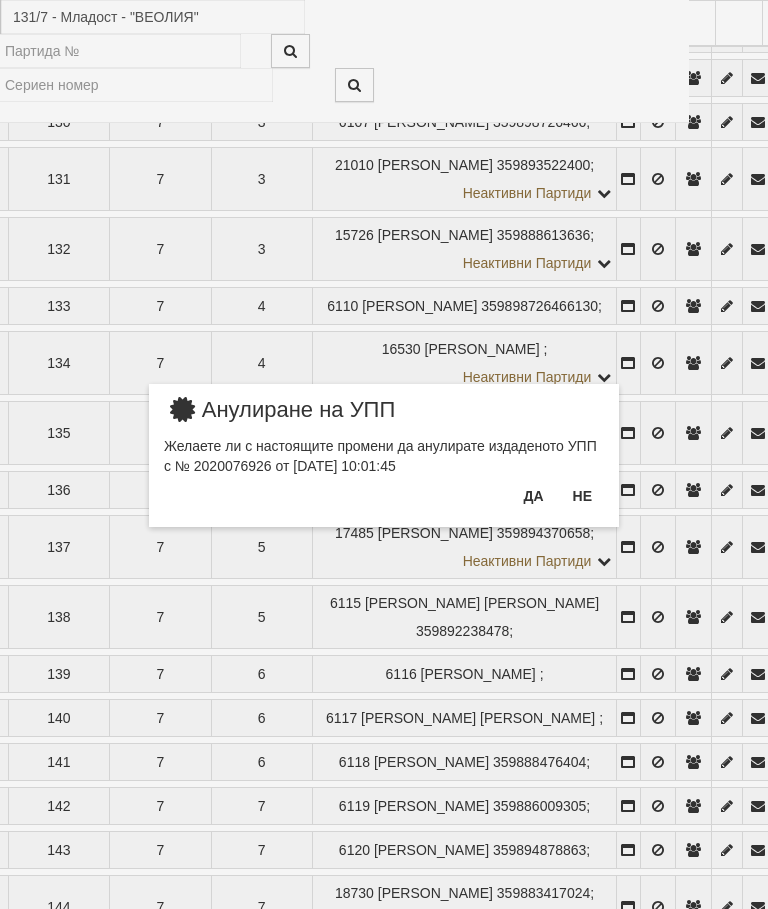 click on "Да" at bounding box center (533, 496) 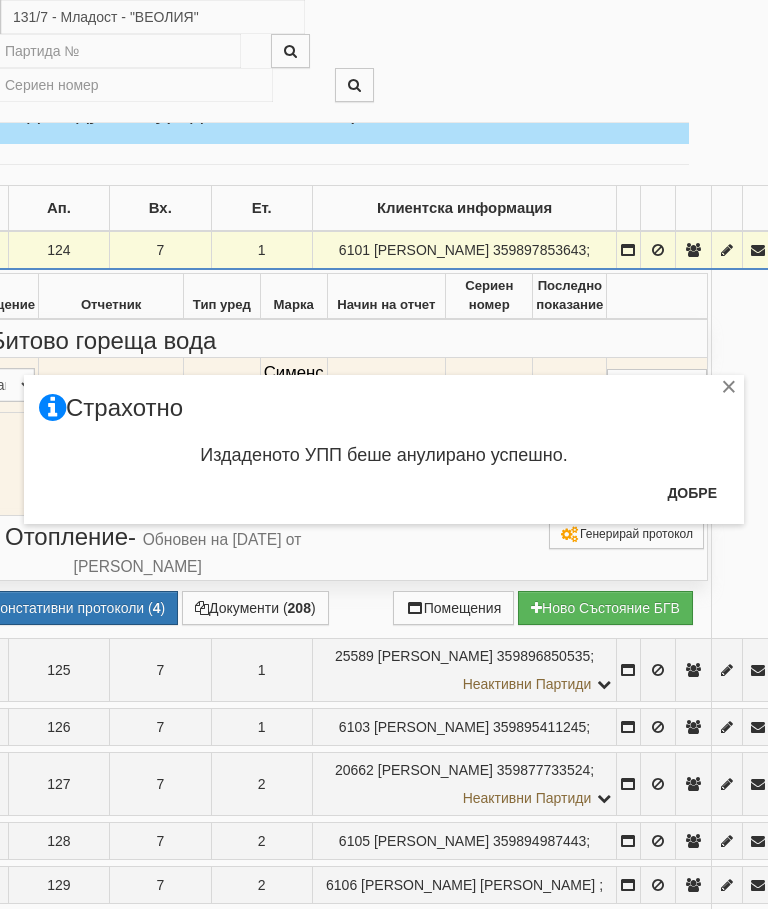 scroll, scrollTop: 336, scrollLeft: 64, axis: both 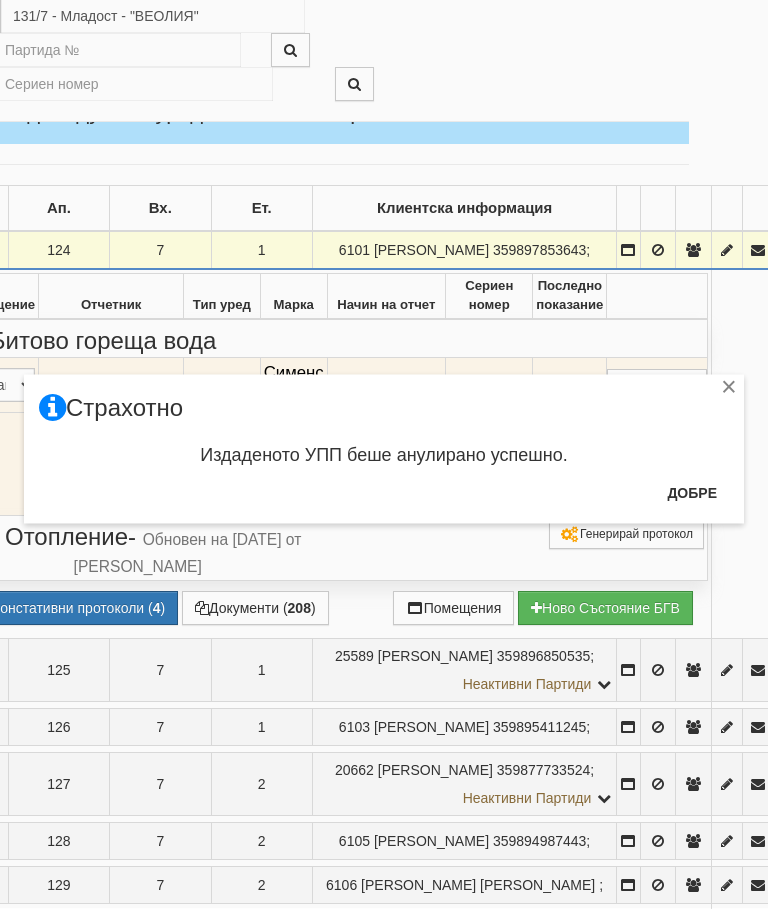 click on "Добре" at bounding box center [692, 493] 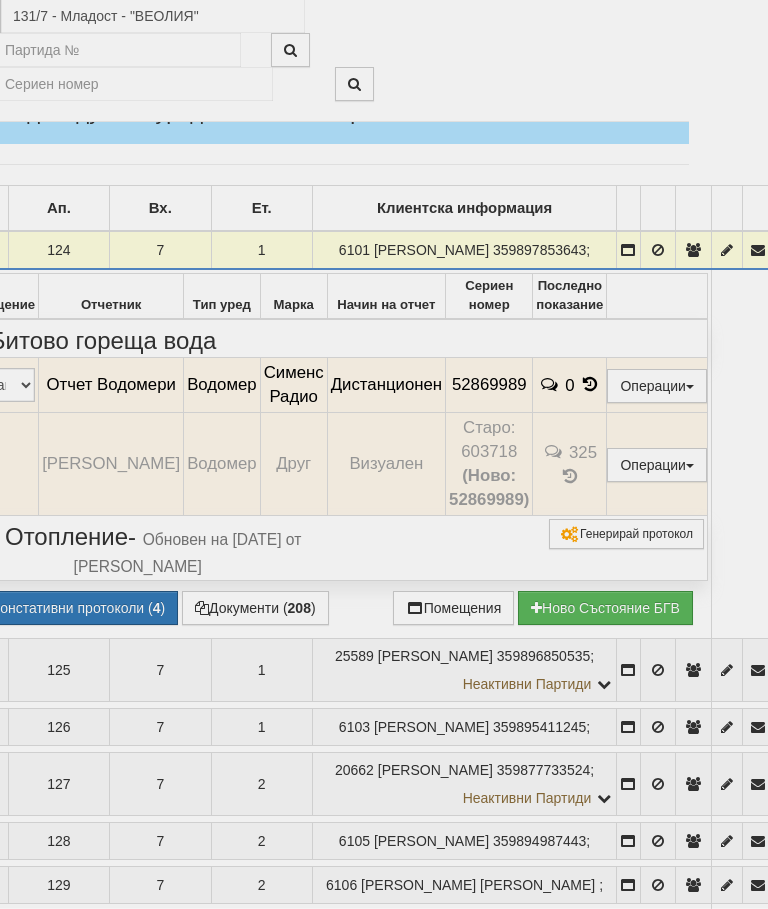 scroll, scrollTop: 337, scrollLeft: 64, axis: both 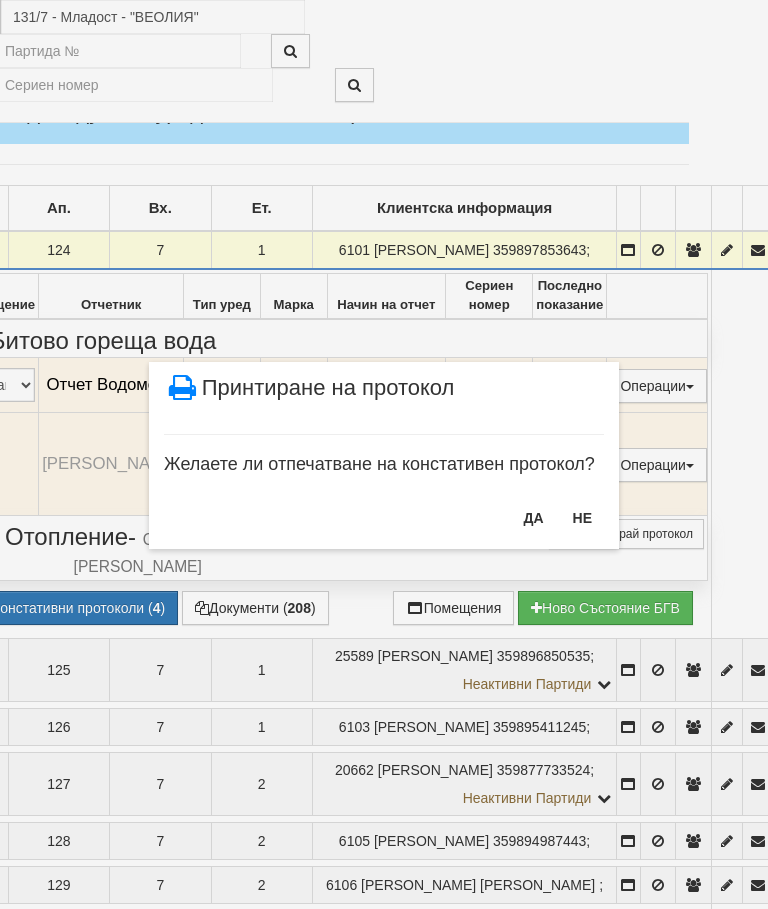click on "НЕ" at bounding box center (582, 518) 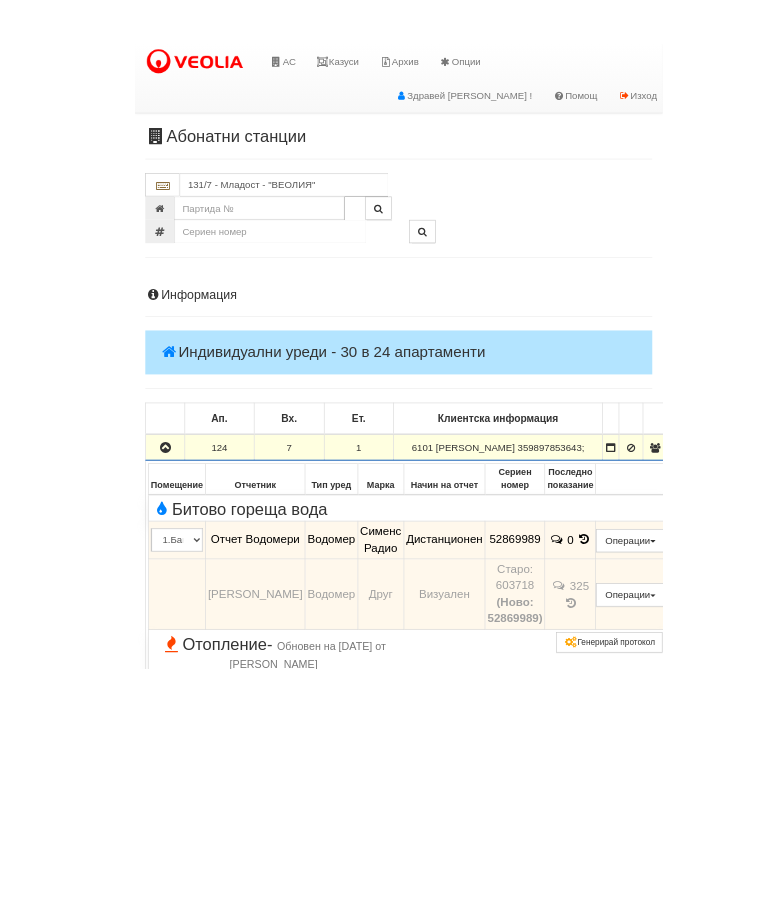 scroll, scrollTop: 134, scrollLeft: 0, axis: vertical 